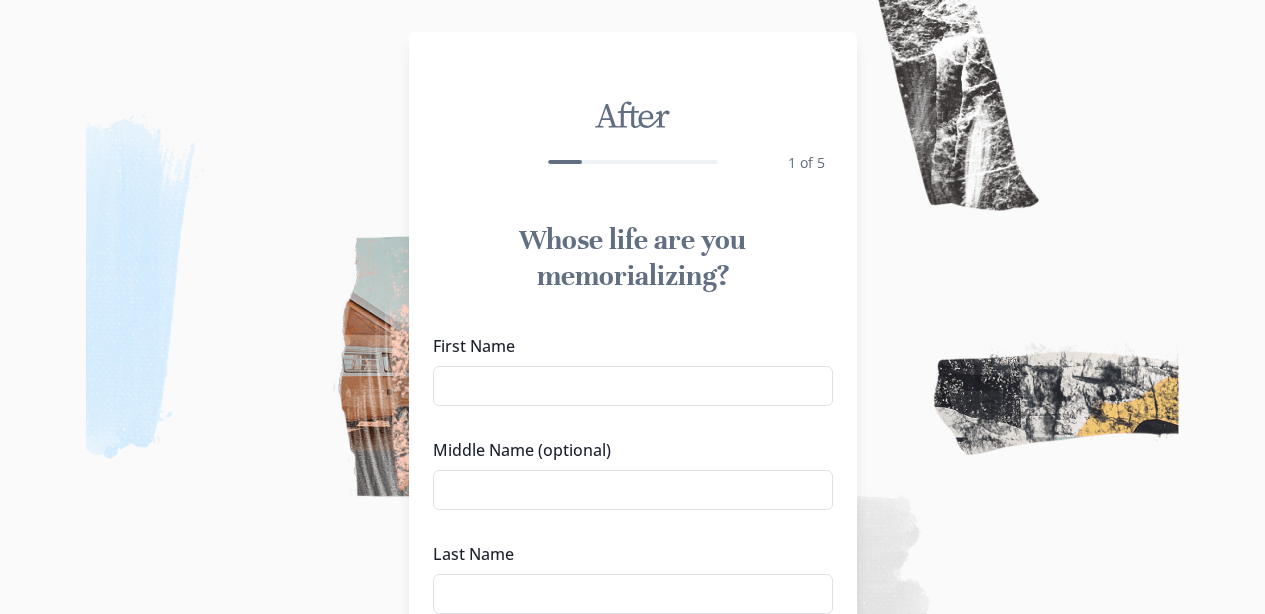 scroll, scrollTop: 0, scrollLeft: 0, axis: both 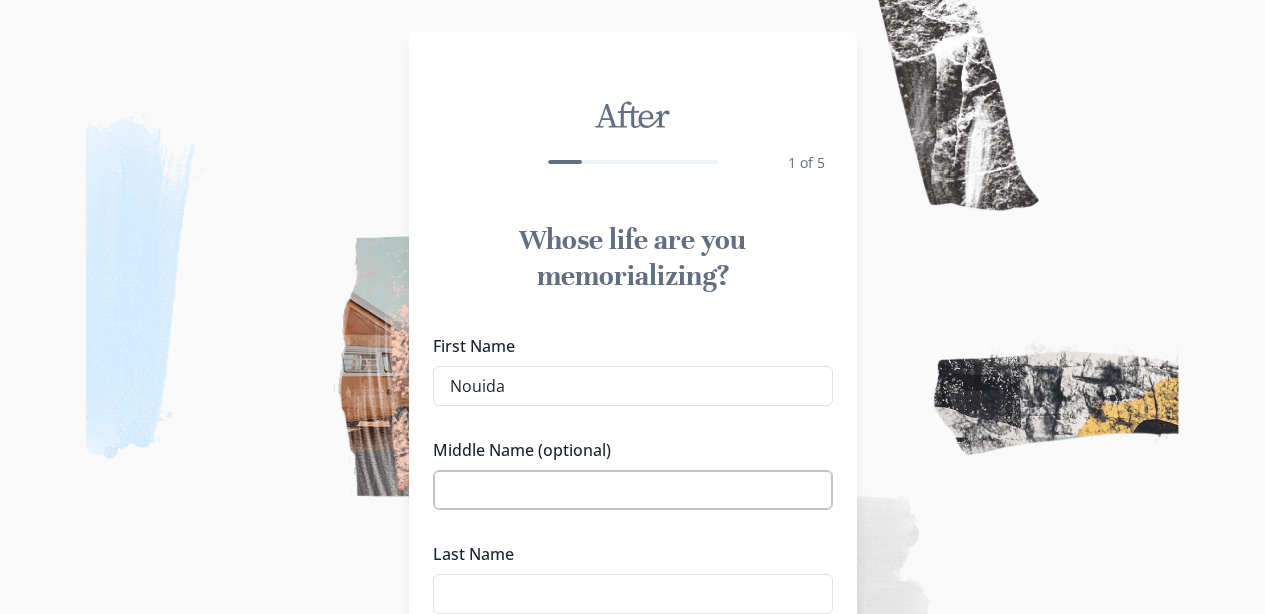 type on "Nouida" 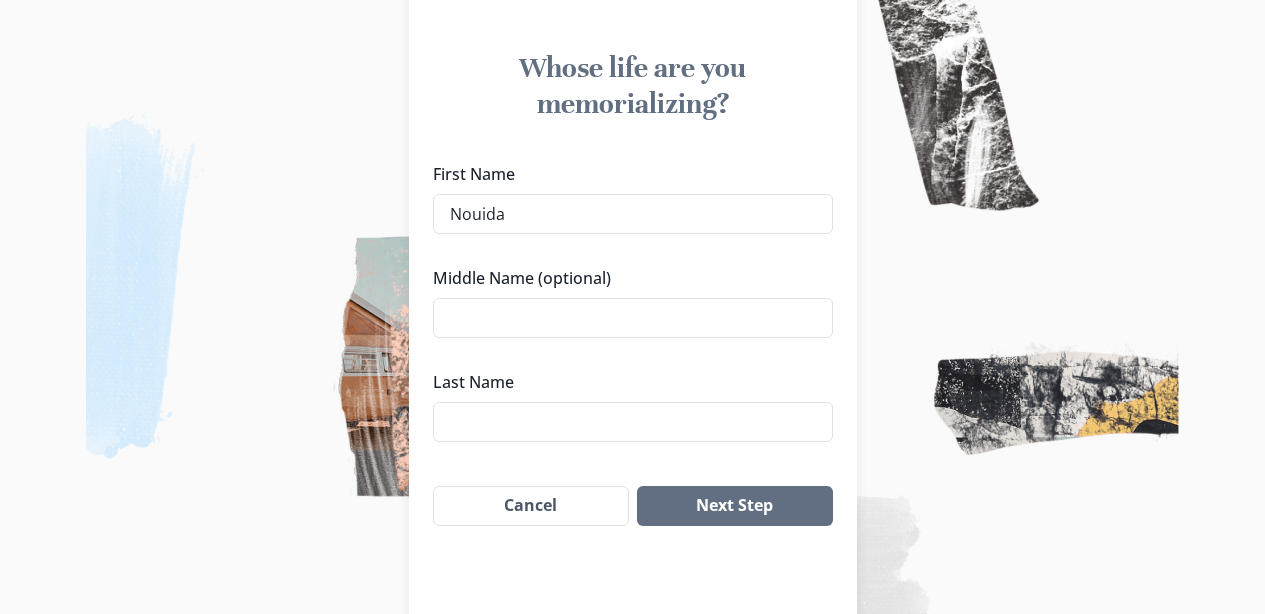 scroll, scrollTop: 177, scrollLeft: 0, axis: vertical 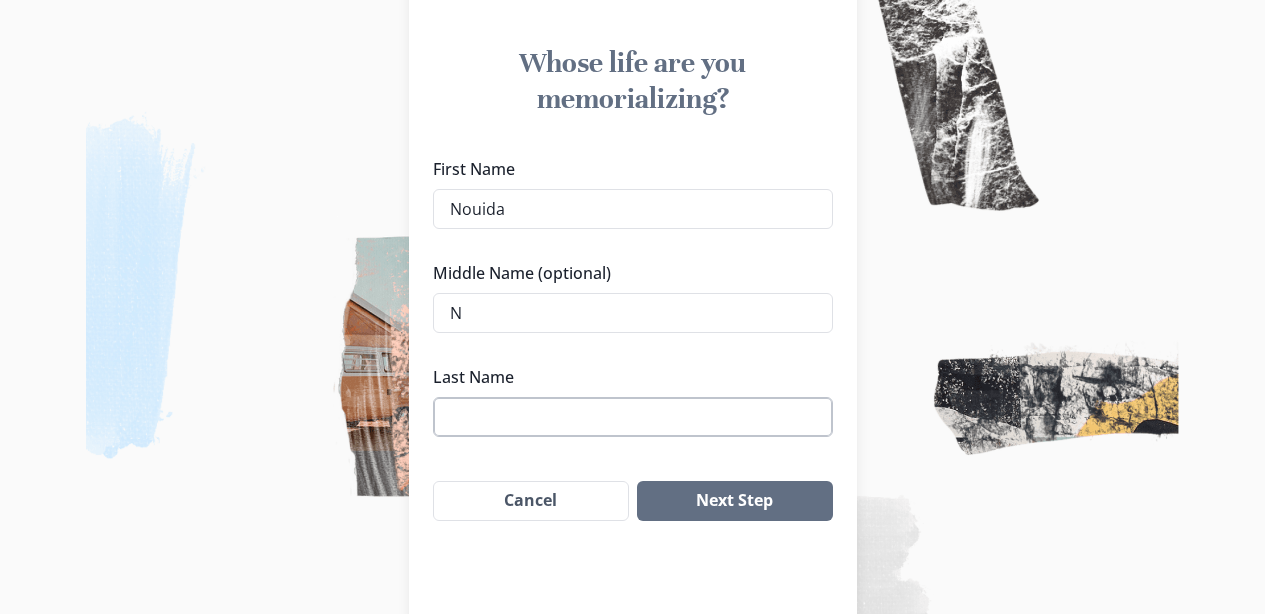 type on "N" 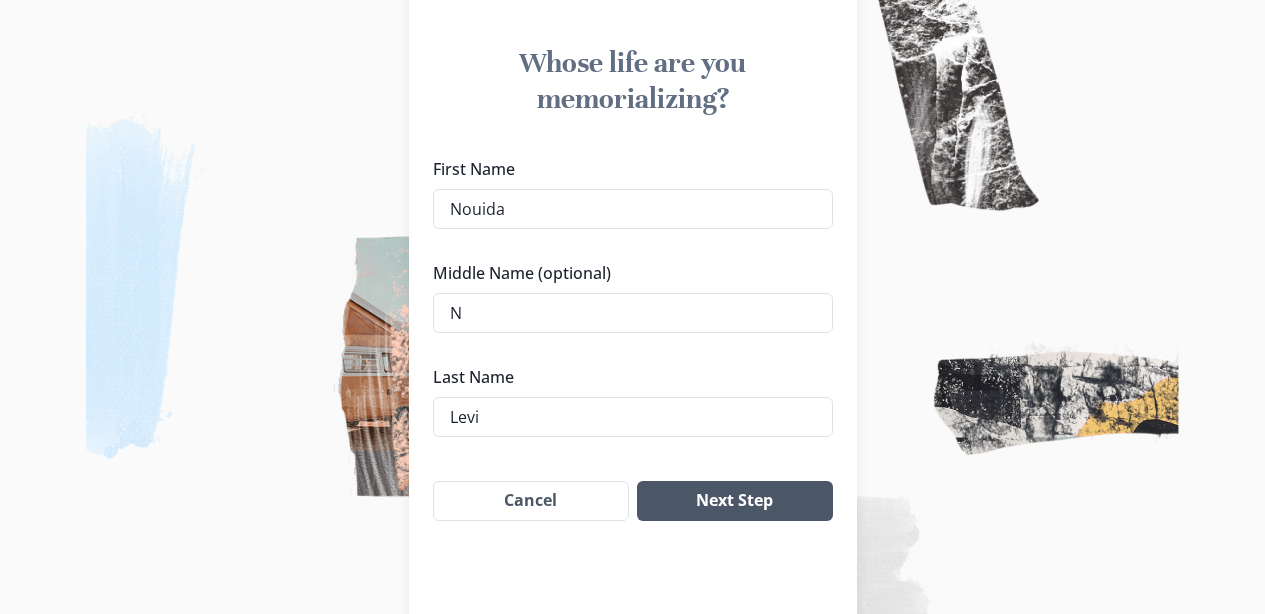 type on "Levi" 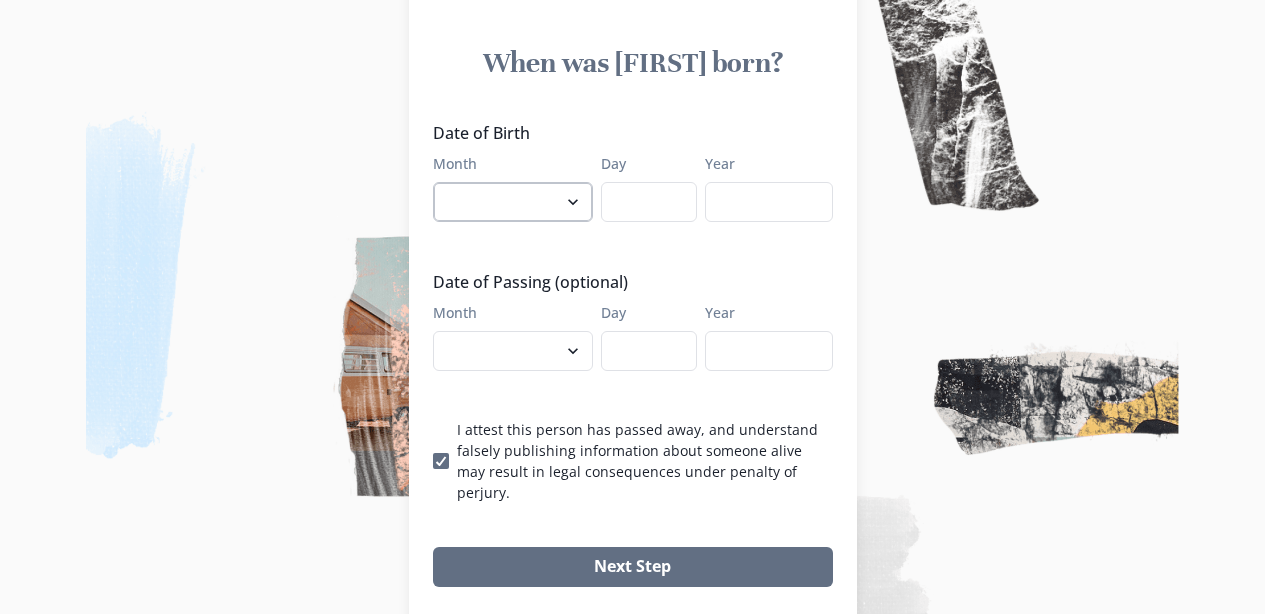 select on "10" 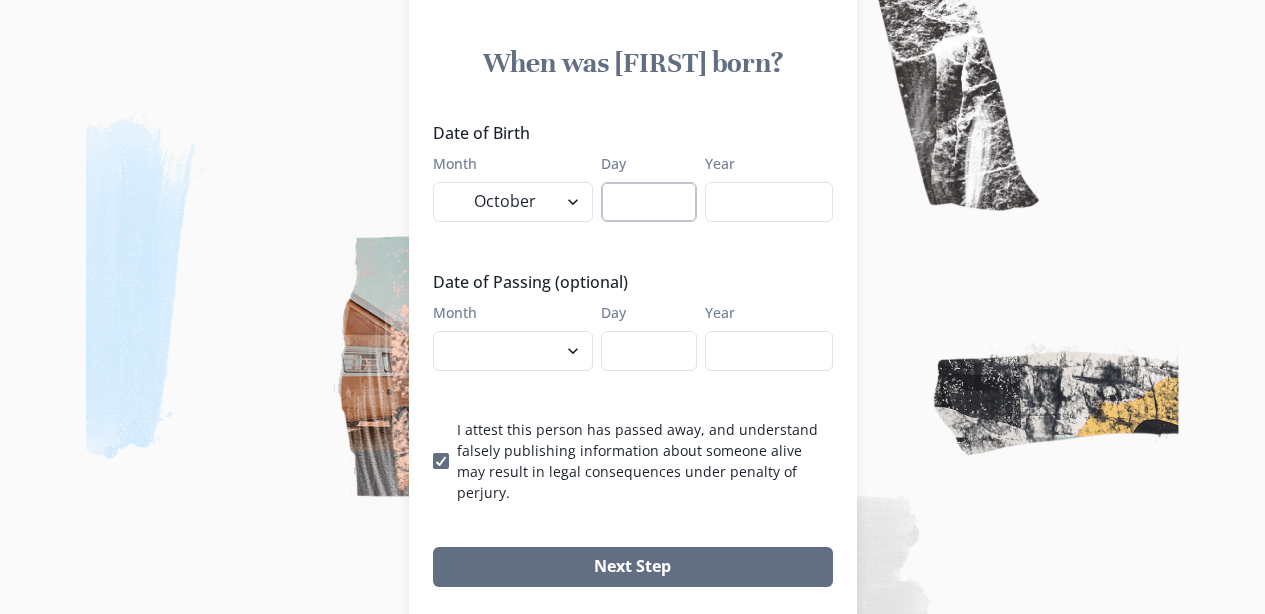 click on "Day" at bounding box center [649, 202] 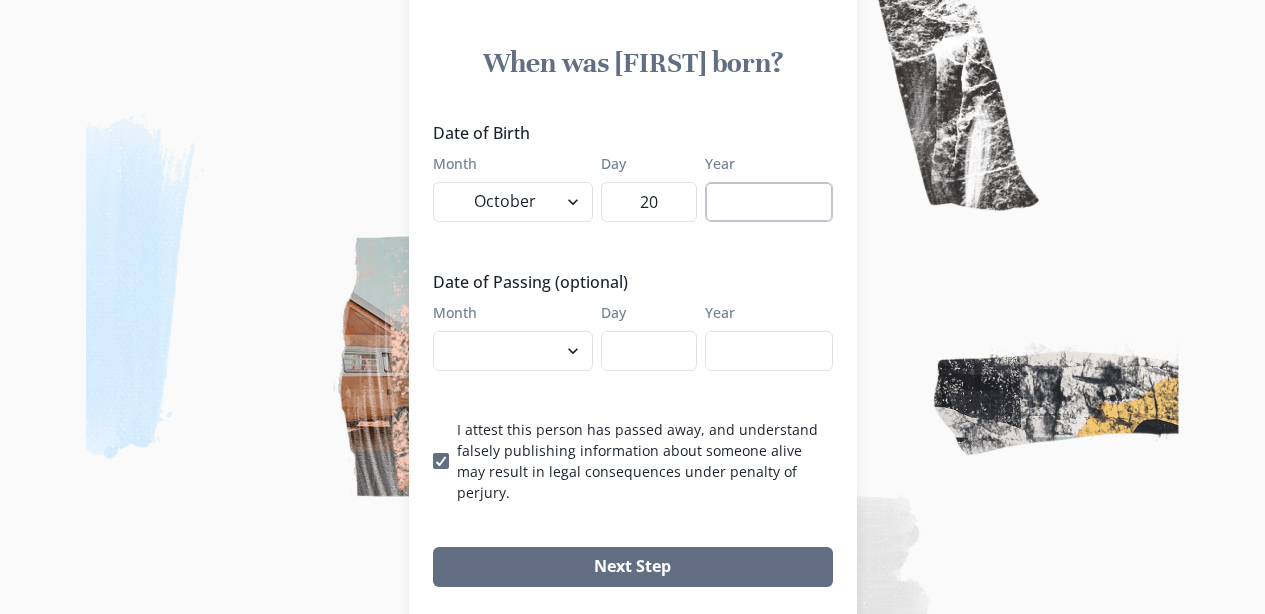 type on "20" 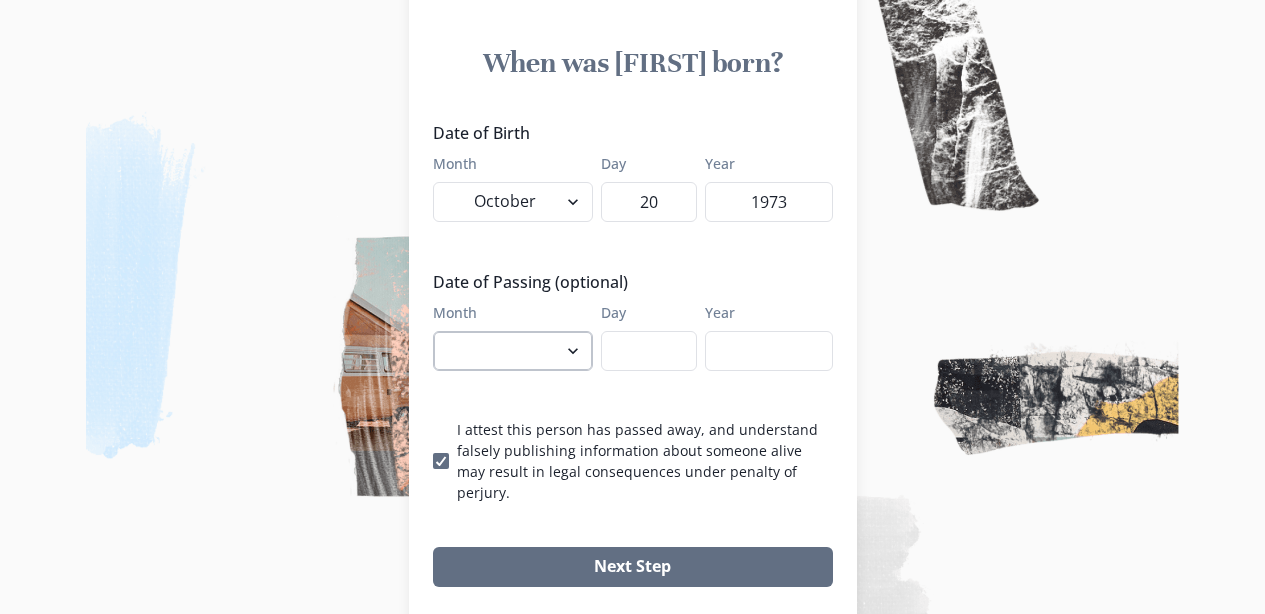 type on "1973" 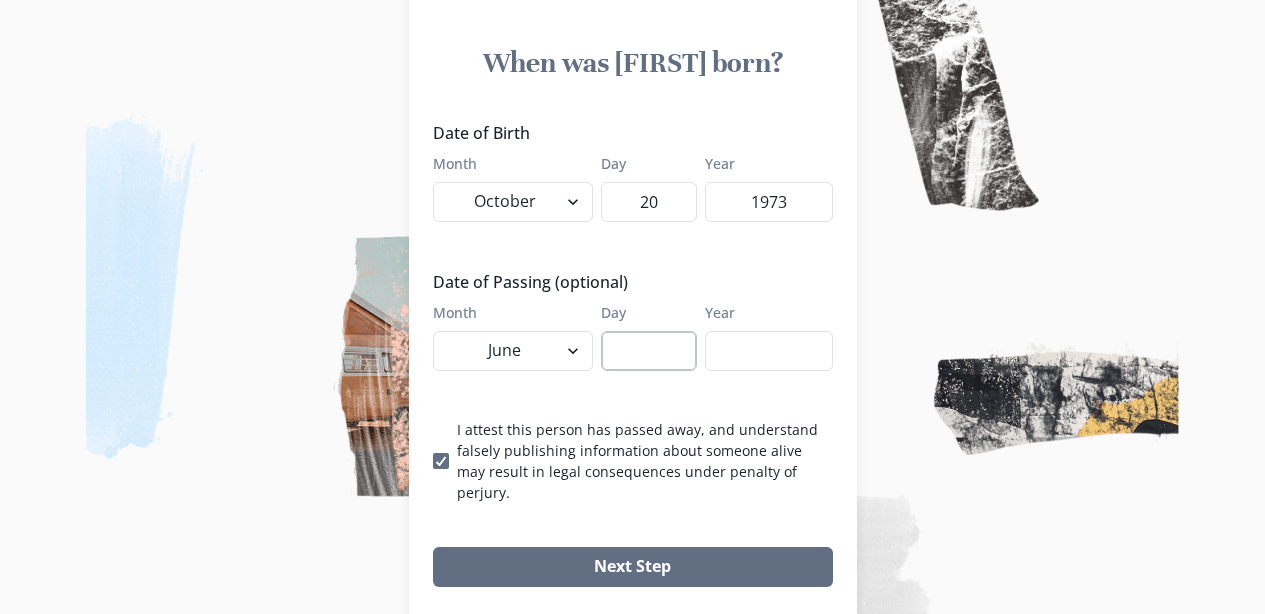 click on "Day" at bounding box center [649, 351] 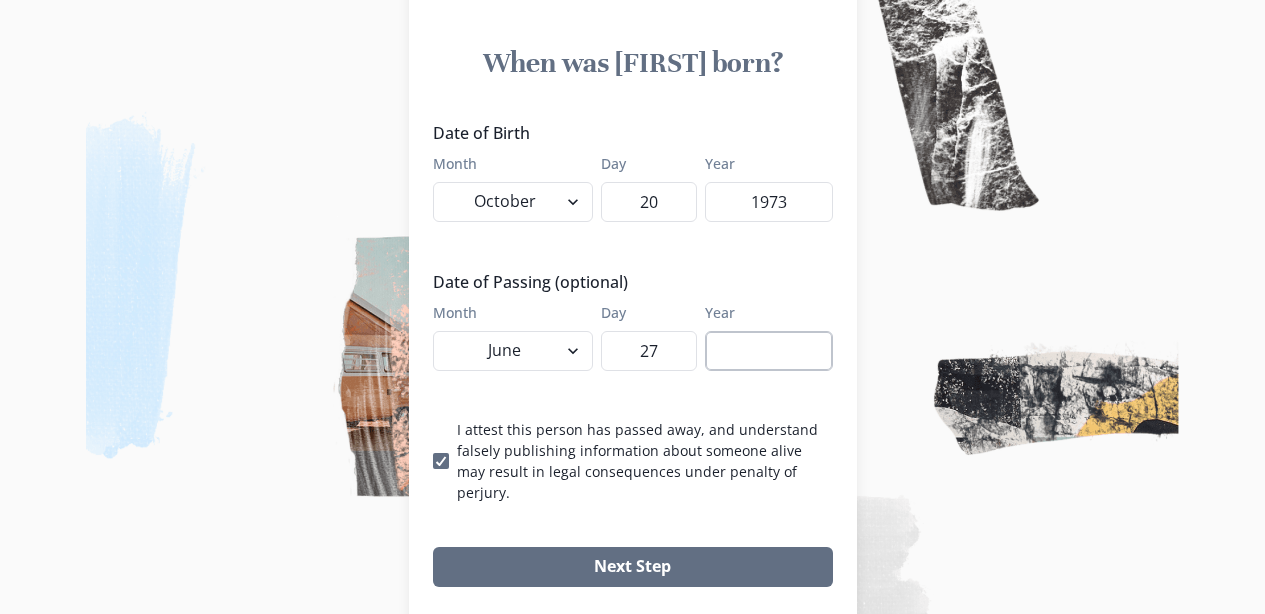 type on "27" 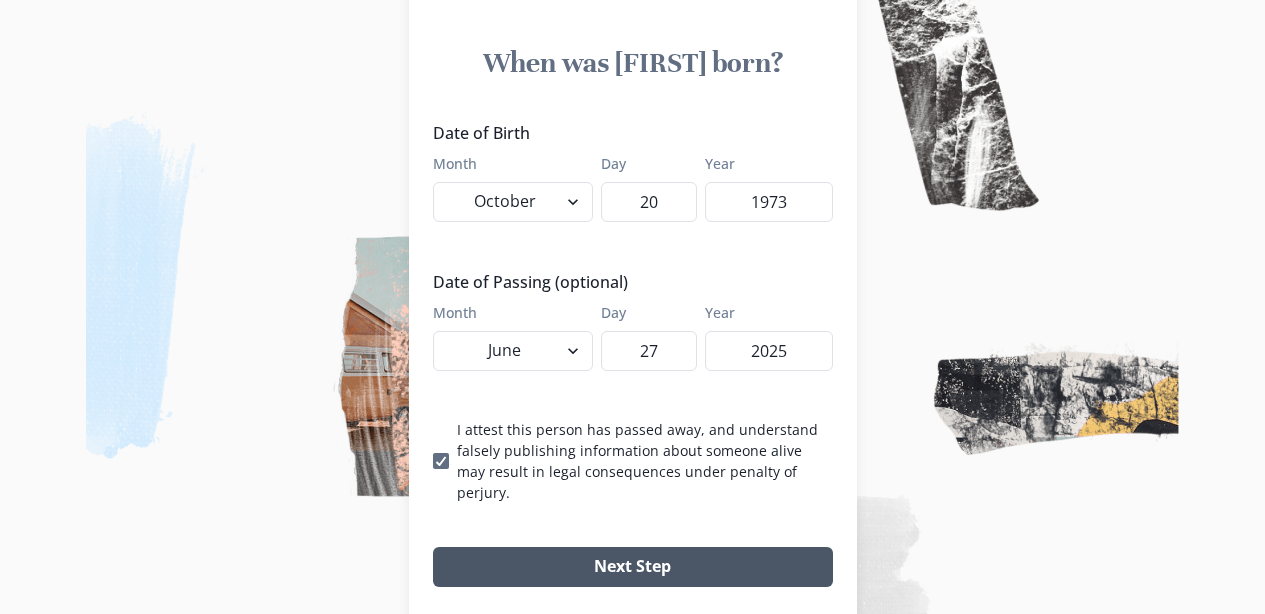 type on "2025" 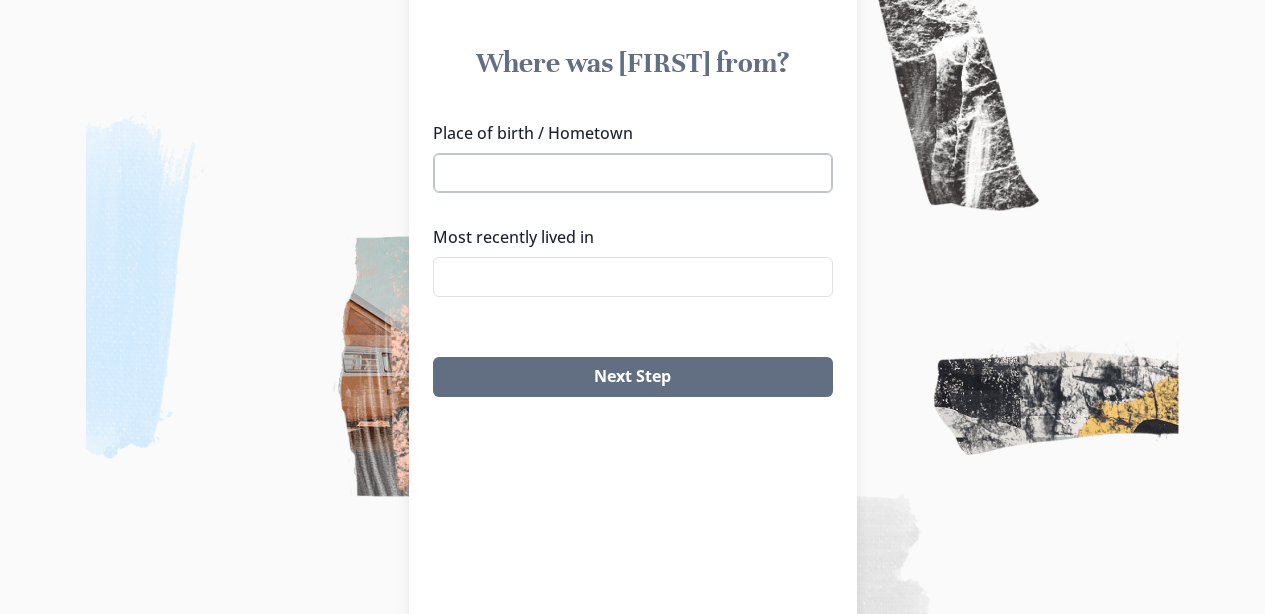 click on "Place of birth / Hometown" at bounding box center [633, 173] 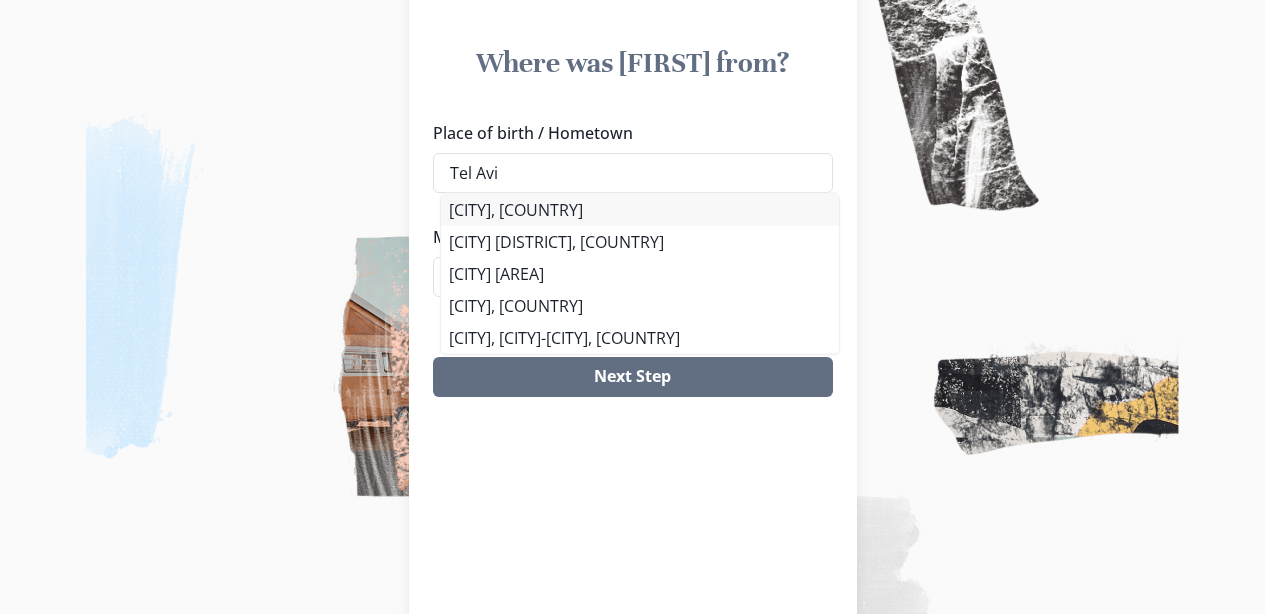type on "Tel Avi" 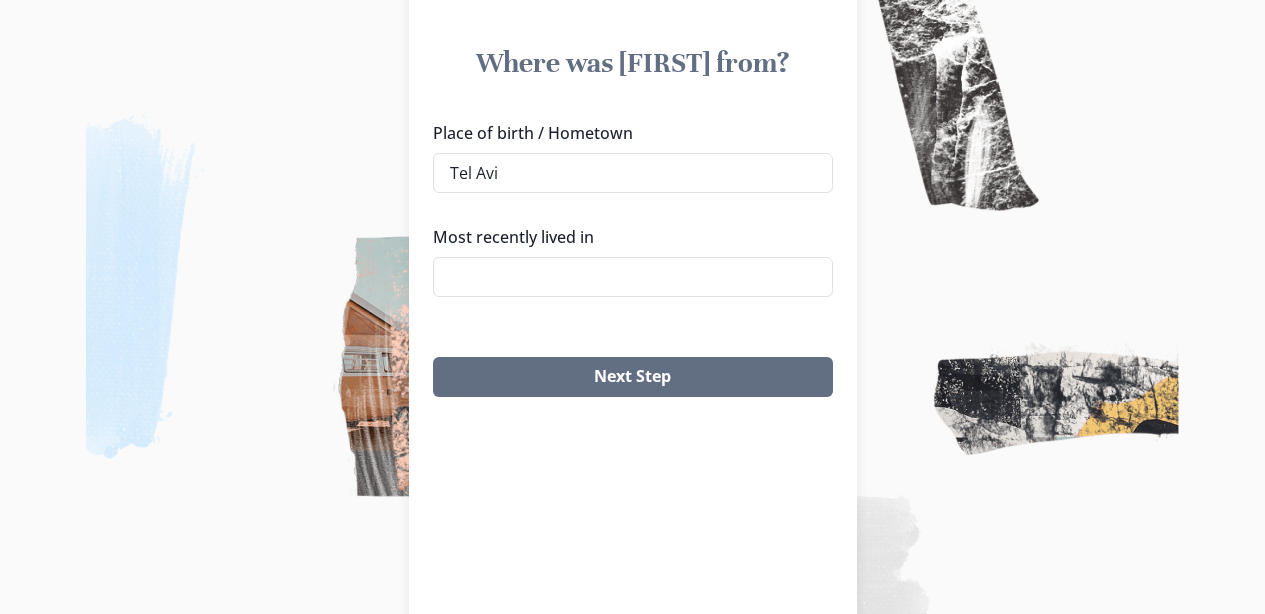 click on "[CITY], [COUNTRY]" at bounding box center (640, 210) 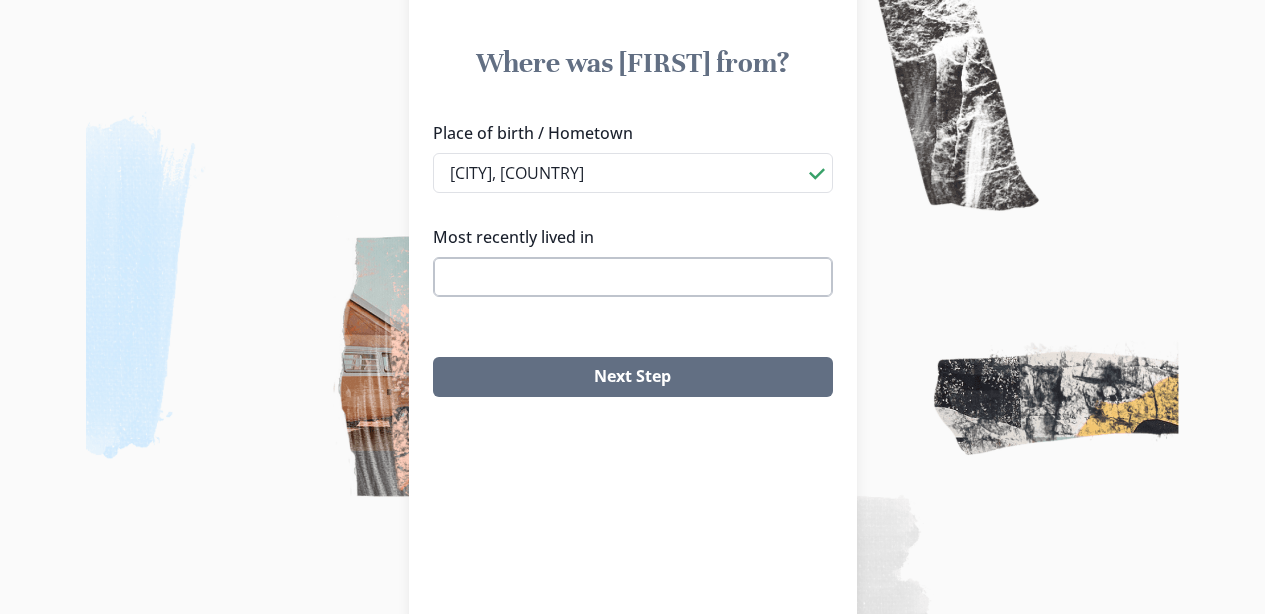 click on "Most recently lived in" at bounding box center [633, 277] 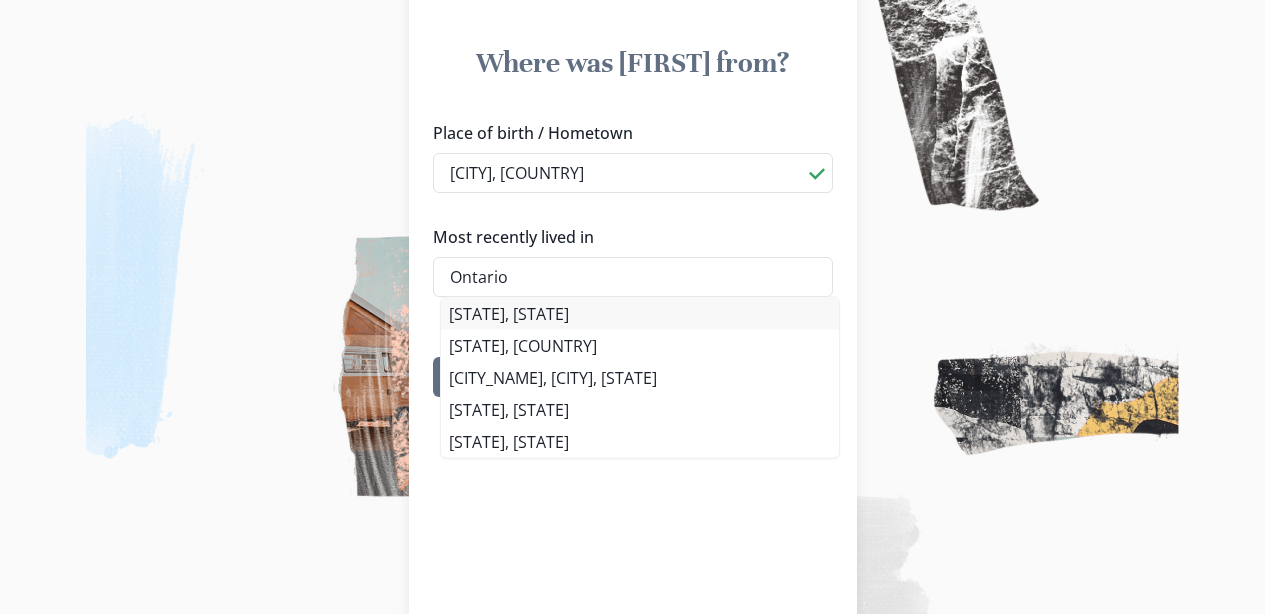 type on "Ontario" 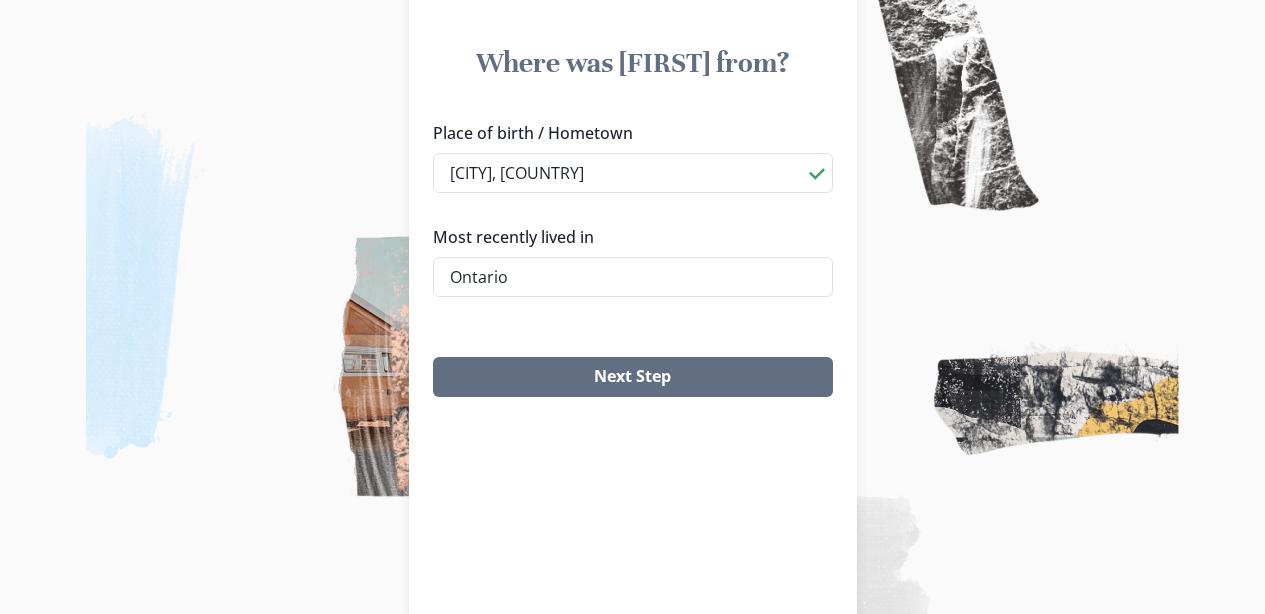 drag, startPoint x: 530, startPoint y: 303, endPoint x: 551, endPoint y: 342, distance: 44.294468 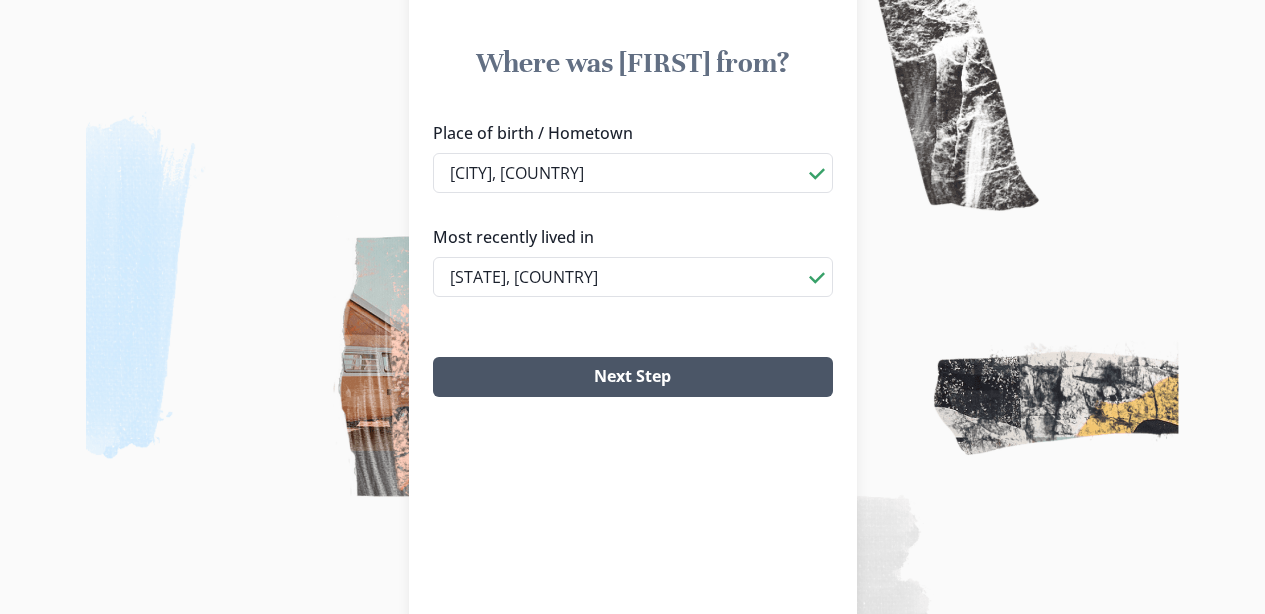 click on "Next Step" at bounding box center (633, 377) 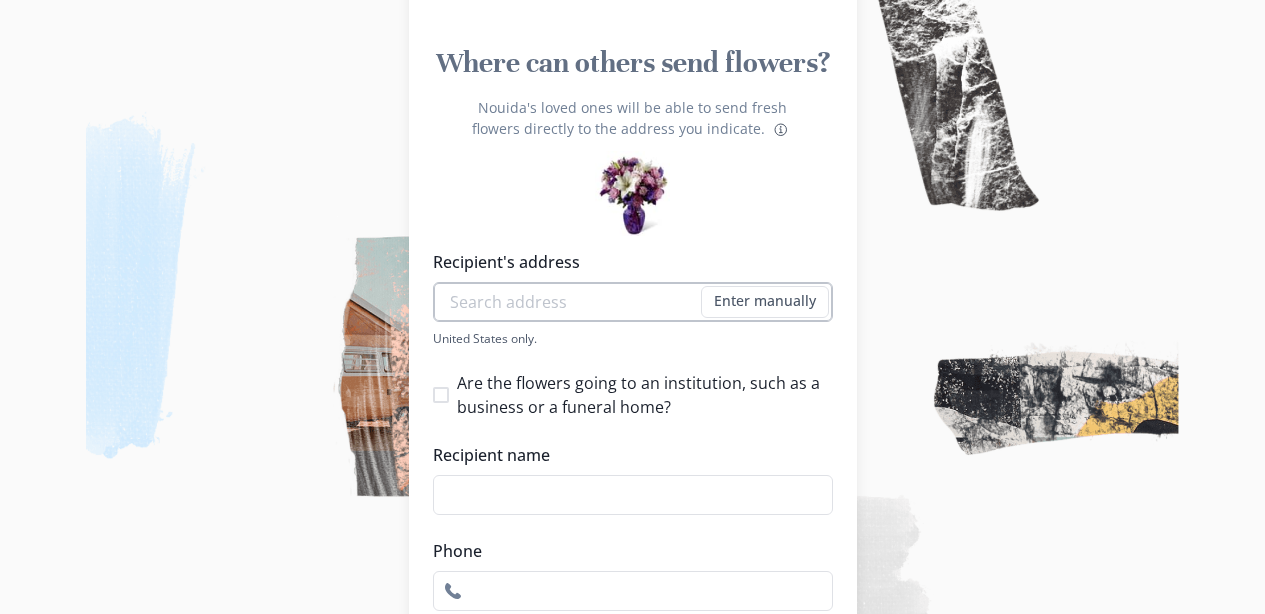 click on "Recipient's address" at bounding box center [633, 302] 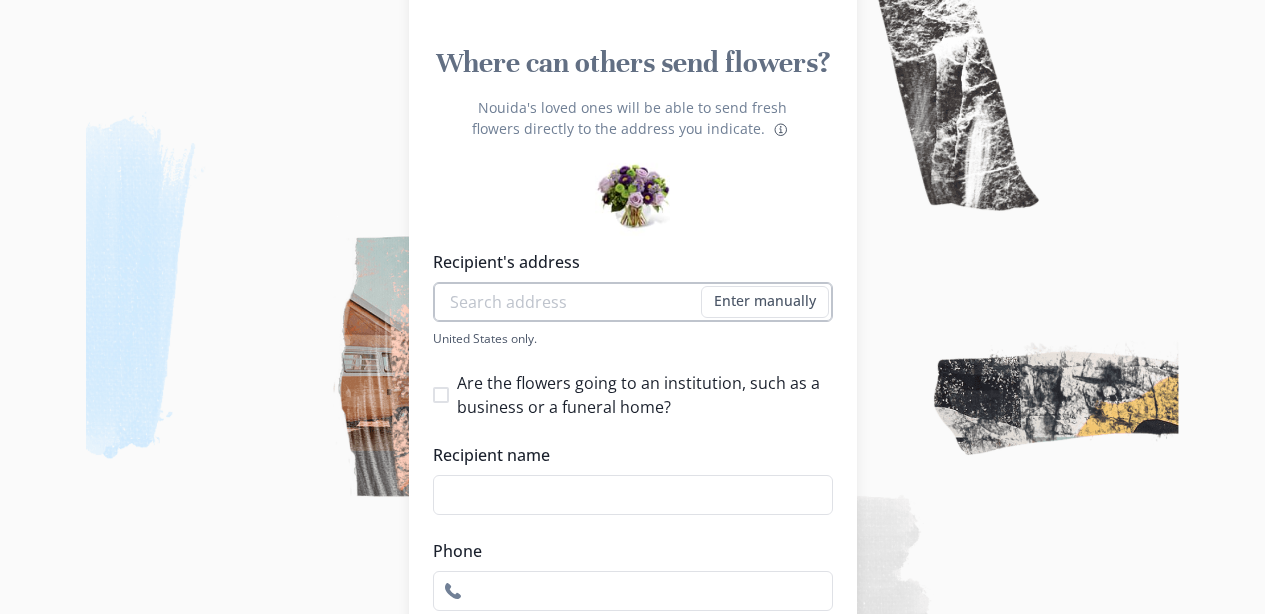 paste on "[ORGANIZATION_NAME], [NUMBER] [STREET], [CITY], [STATE] [POSTAL_CODE], [COUNTRY]" 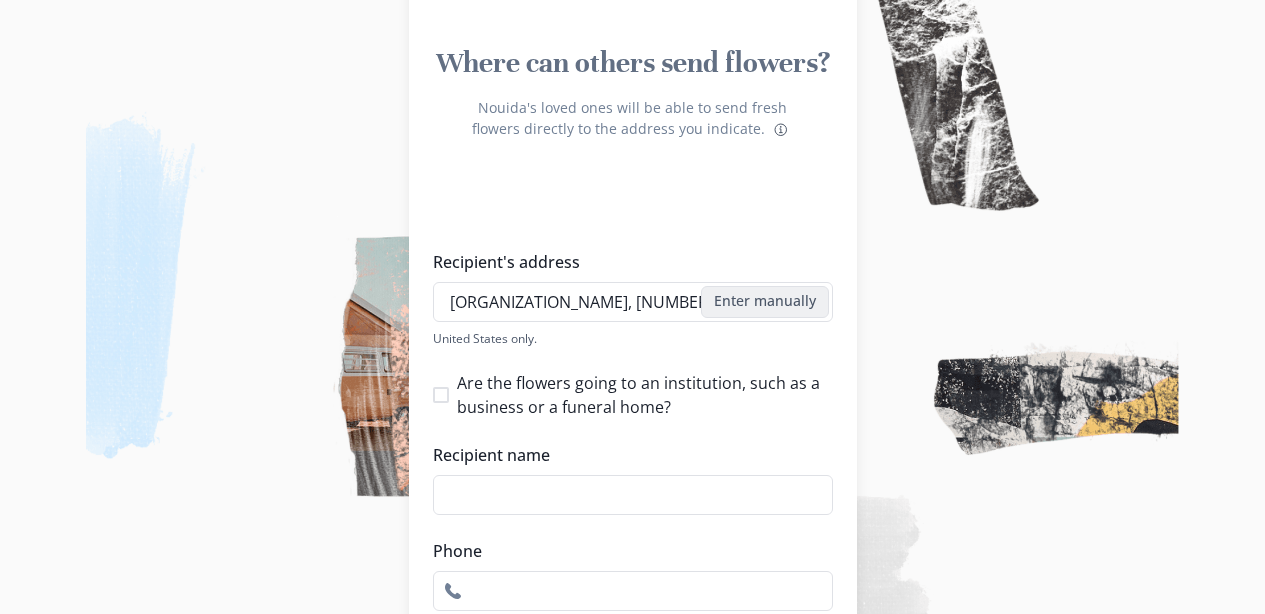 type on "[ORGANIZATION_NAME], [NUMBER] [STREET], [CITY], [STATE] [POSTAL_CODE], [COUNTRY]" 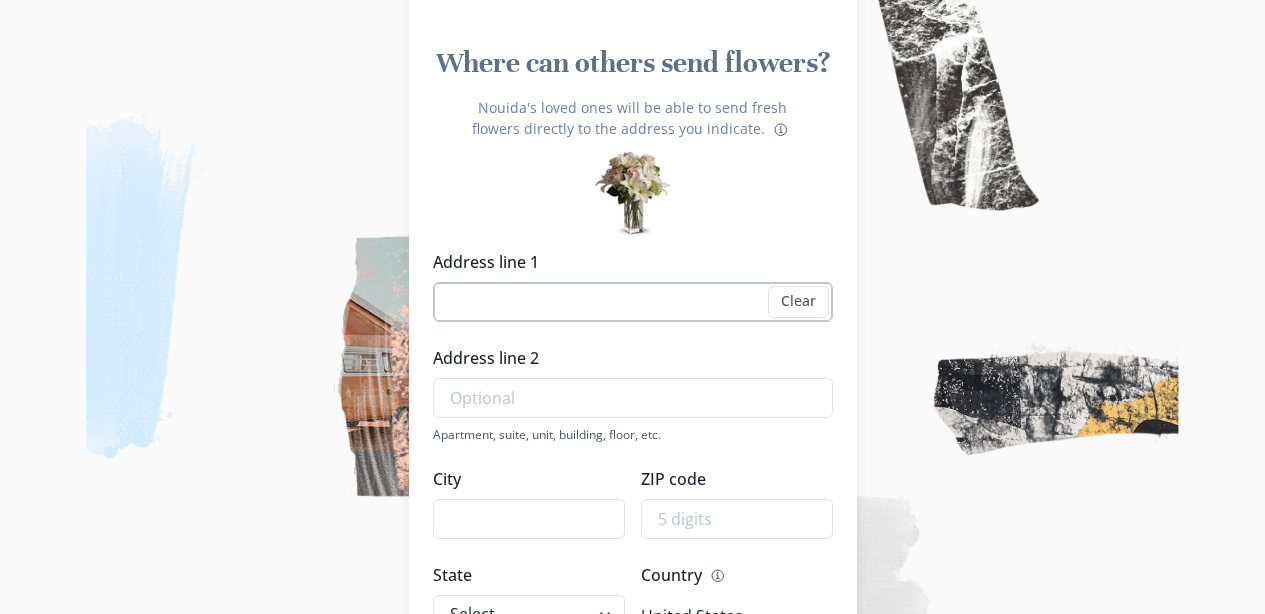 paste on "[ORGANIZATION_NAME], [NUMBER] [STREET], [CITY], [STATE] [POSTAL_CODE], [COUNTRY]" 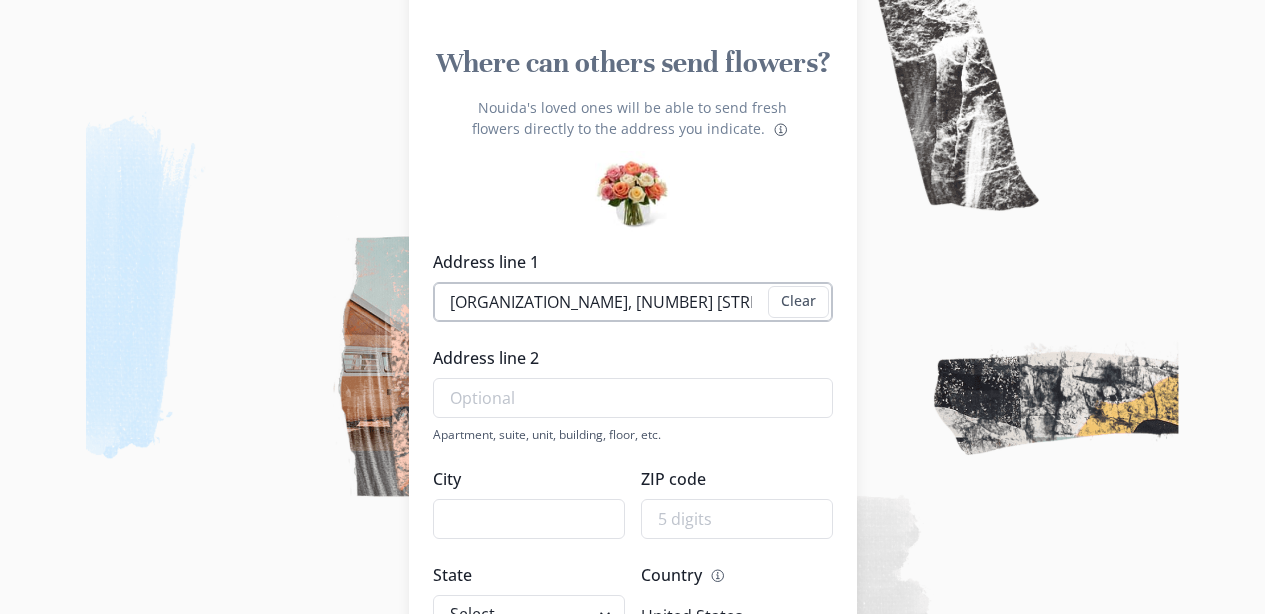 drag, startPoint x: 603, startPoint y: 307, endPoint x: 481, endPoint y: 302, distance: 122.10242 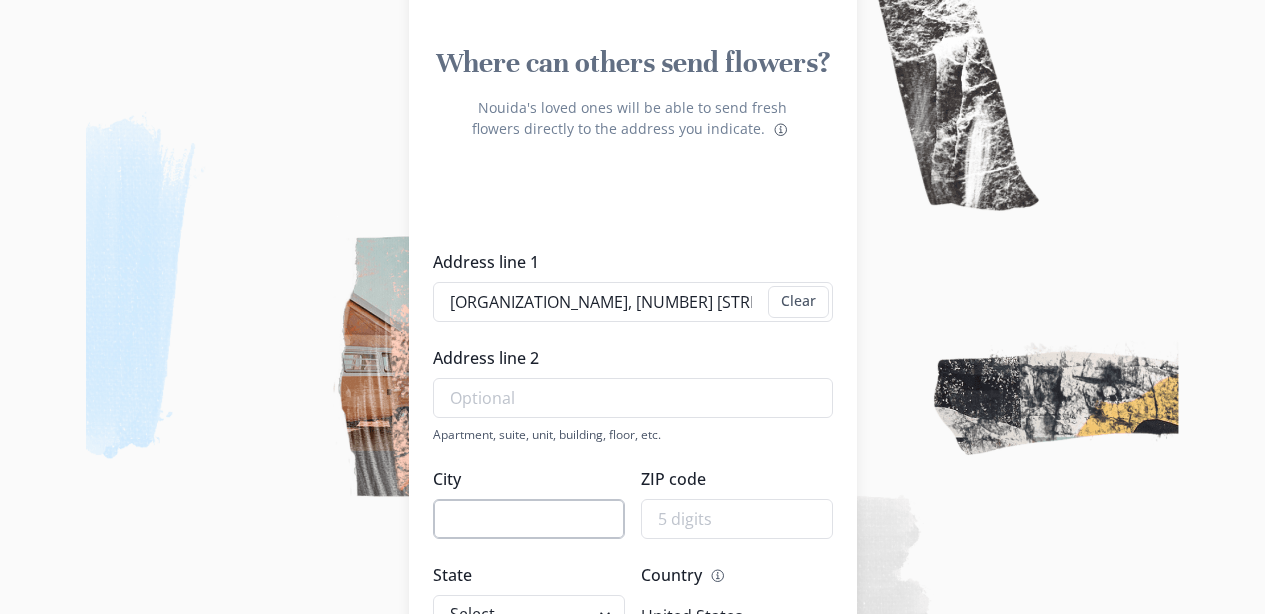 type on "[ORGANIZATION_NAME], [NUMBER] [STREET], [CITY], [STATE] [POSTAL_CODE], [COUNTRY]" 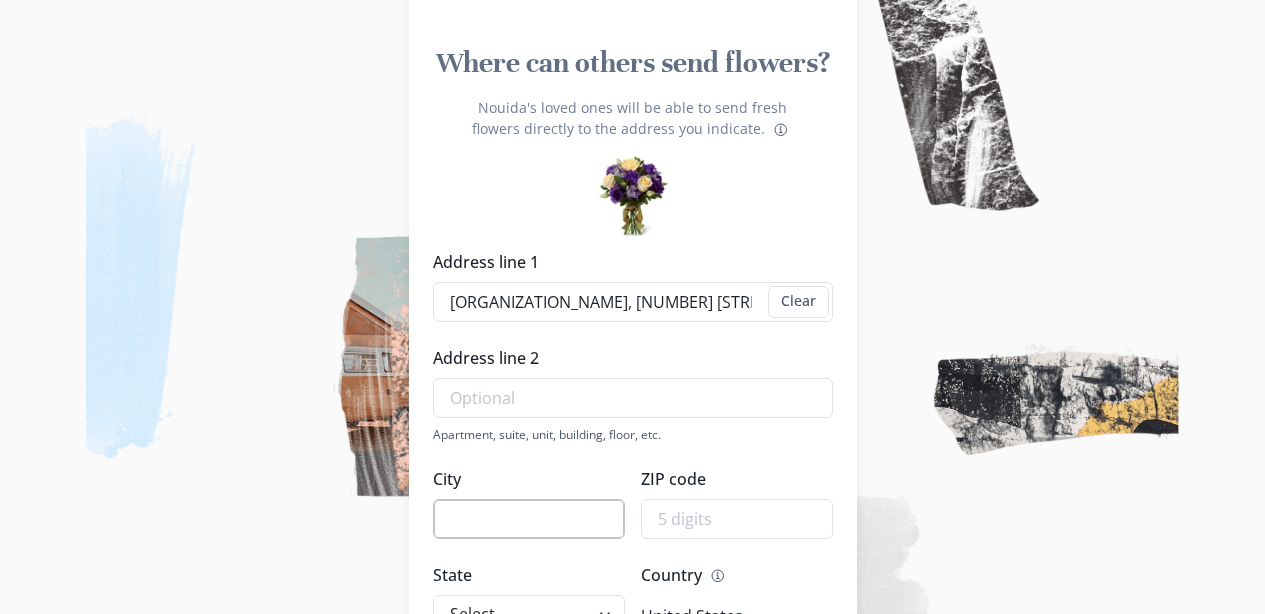 paste on "[CITY], [STATE]" 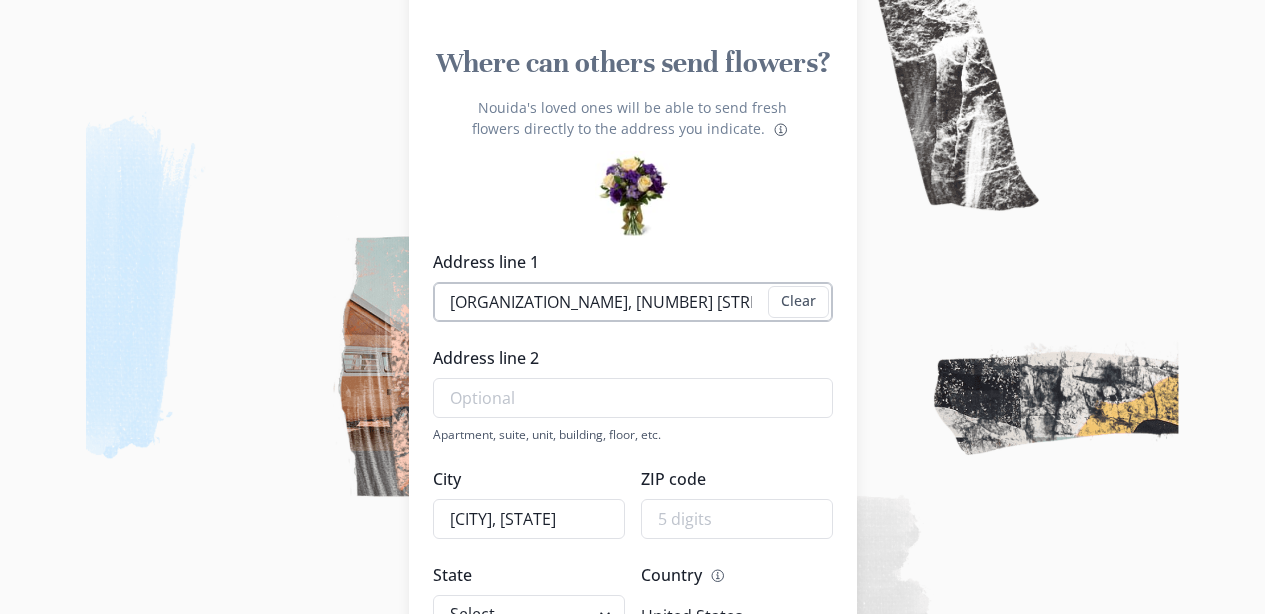 type on "[CITY], [STATE]" 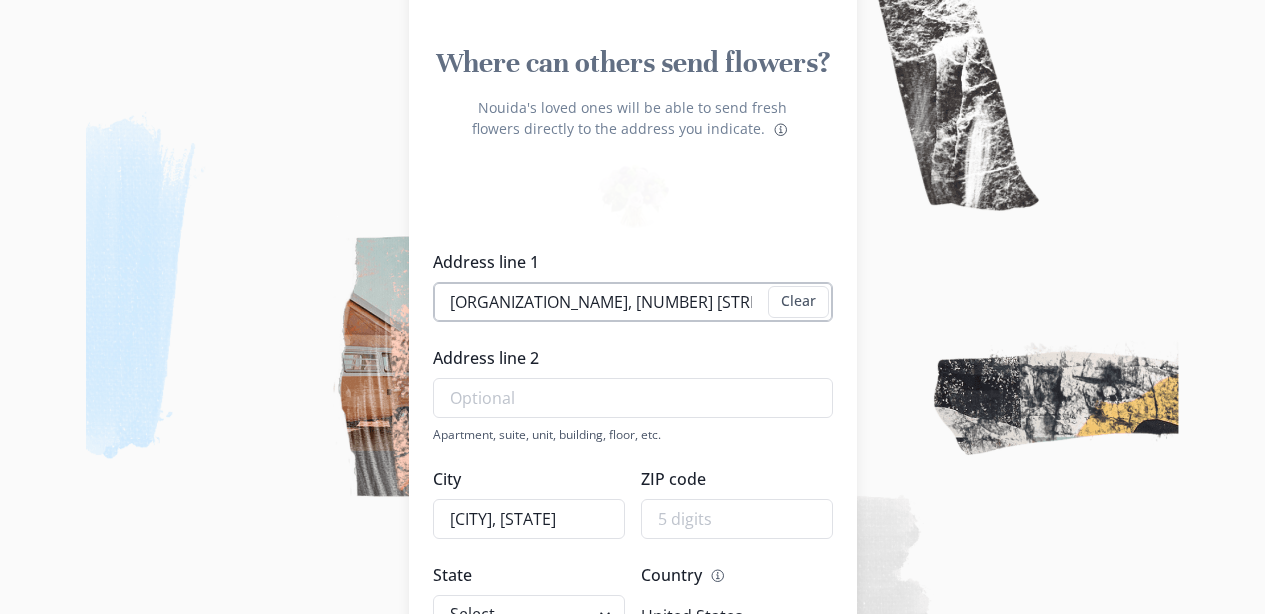 drag, startPoint x: 525, startPoint y: 297, endPoint x: 677, endPoint y: 308, distance: 152.3975 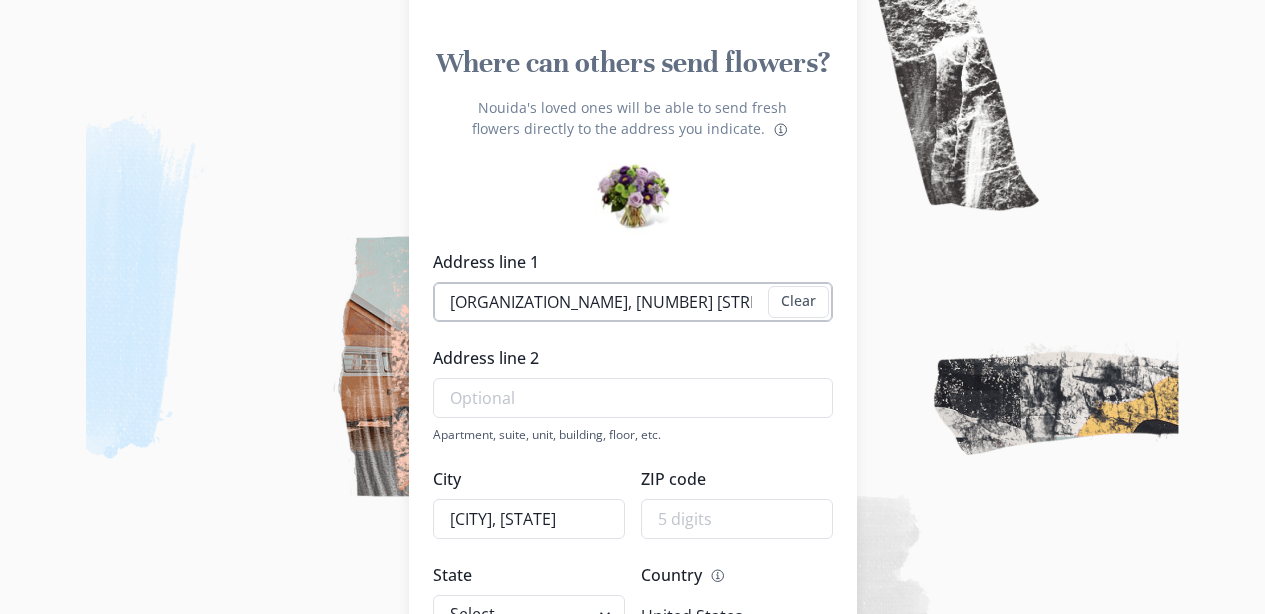 click on "[ORGANIZATION_NAME], [NUMBER] [STREET], [CITY], [STATE] [POSTAL_CODE], [COUNTRY]" at bounding box center [633, 302] 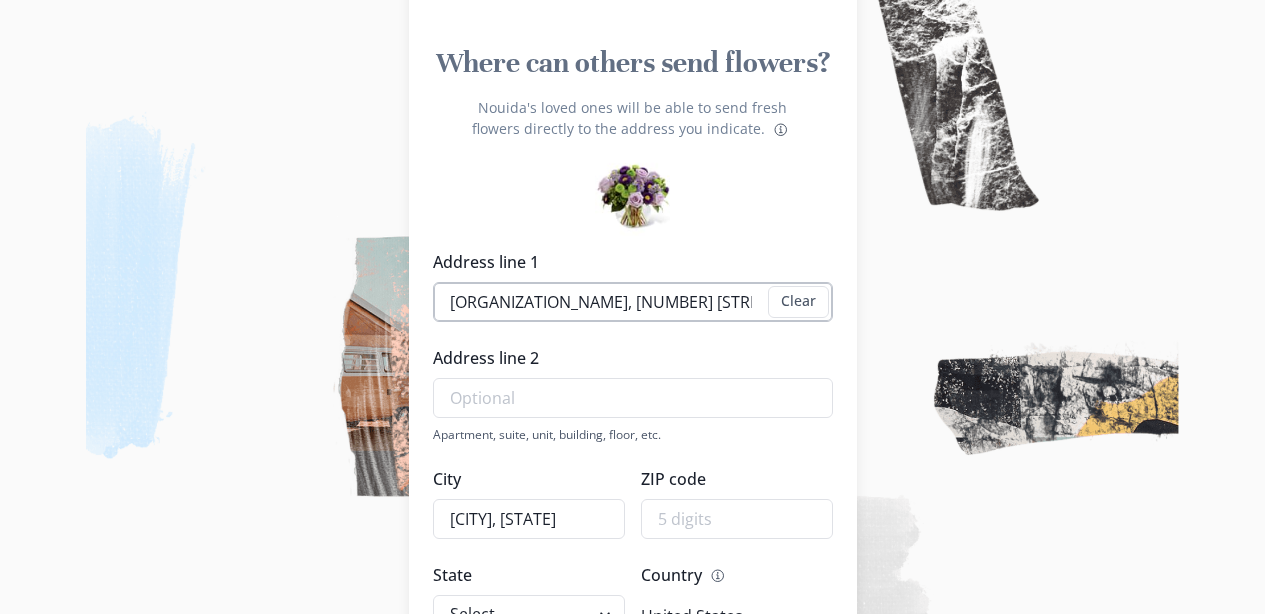 click on "[ORGANIZATION_NAME], [NUMBER] [STREET], [CITY], [STATE] [POSTAL_CODE], [COUNTRY]" at bounding box center (633, 302) 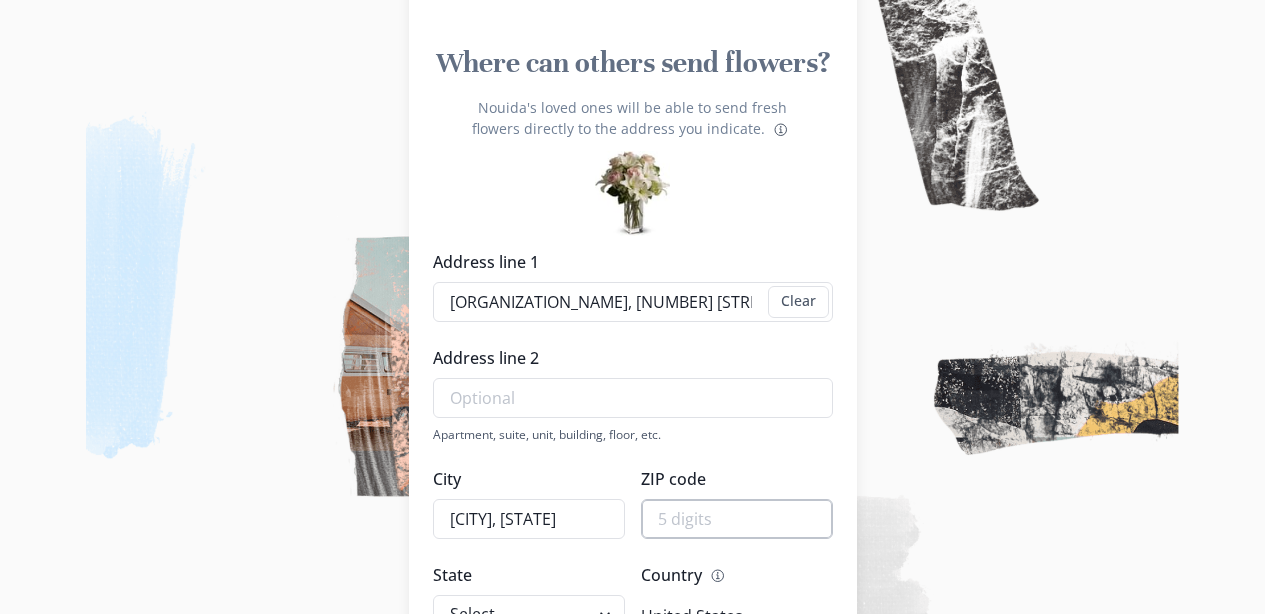 paste on "[POSTAL_CODE]" 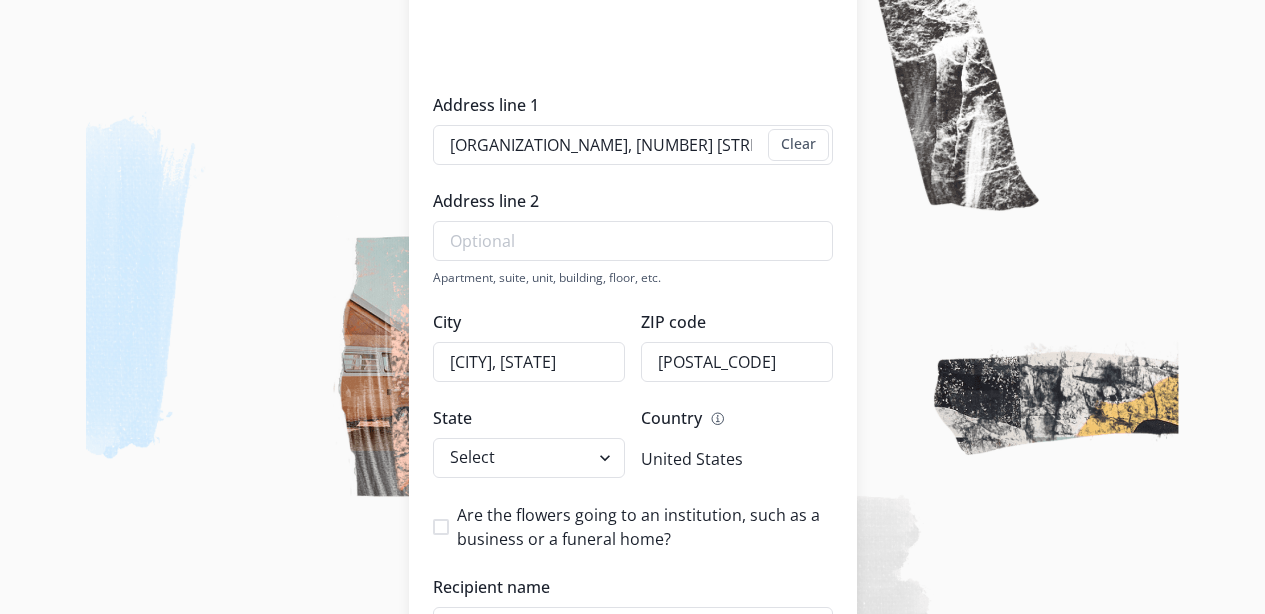 scroll, scrollTop: 342, scrollLeft: 0, axis: vertical 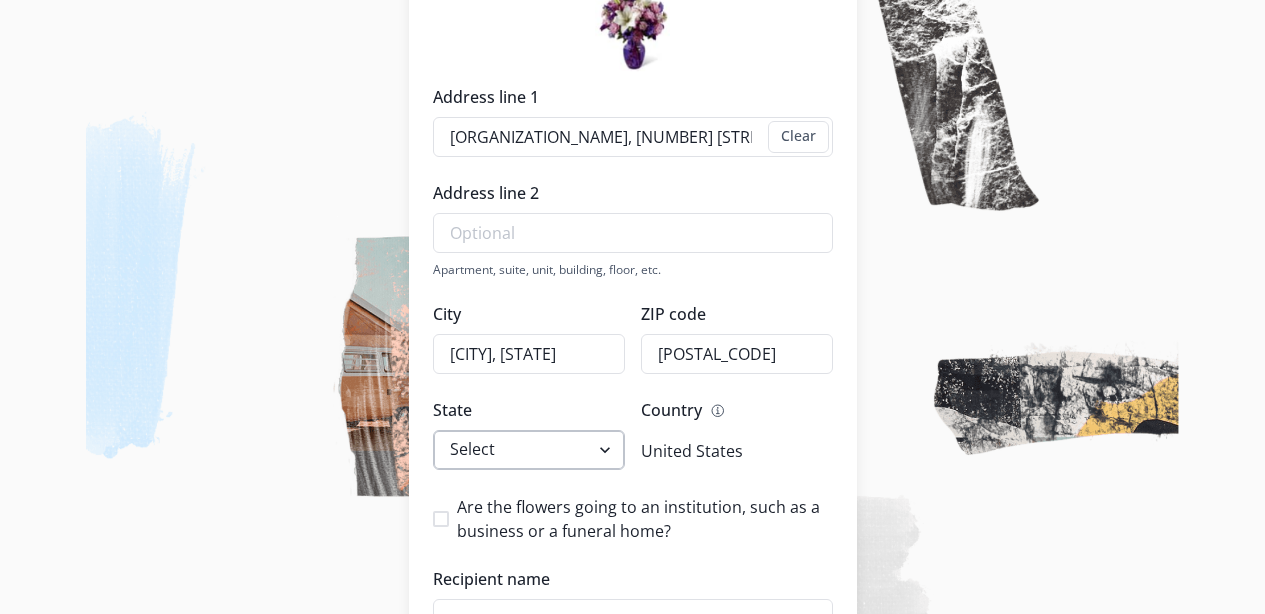 type on "[POSTAL_CODE]" 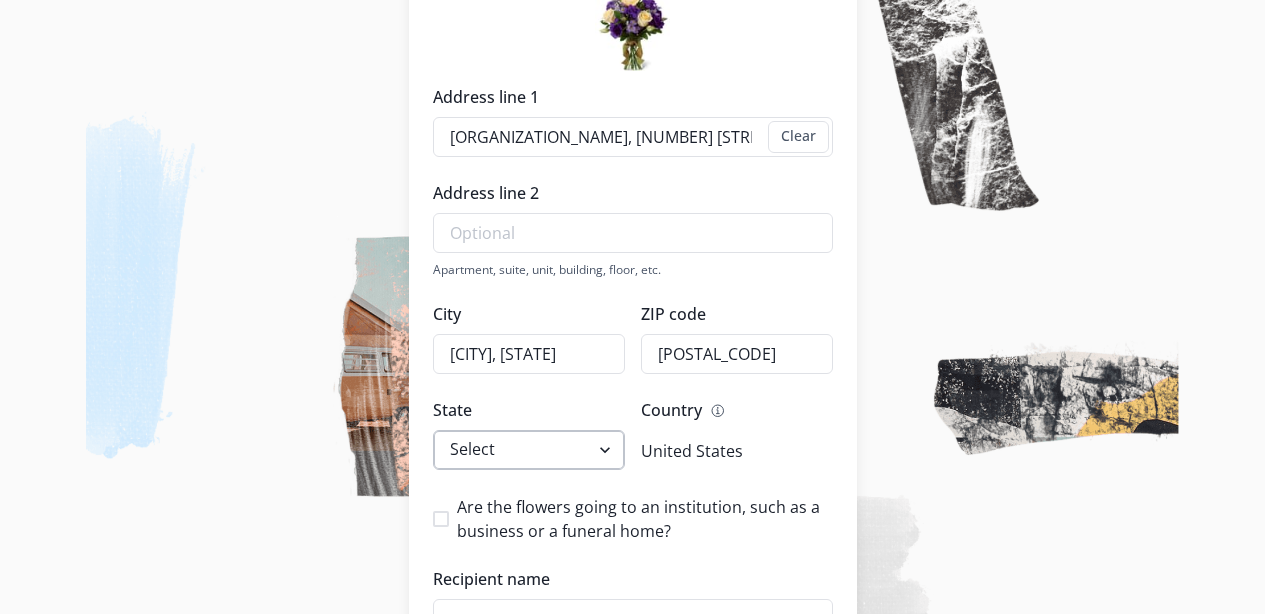 select on "AP" 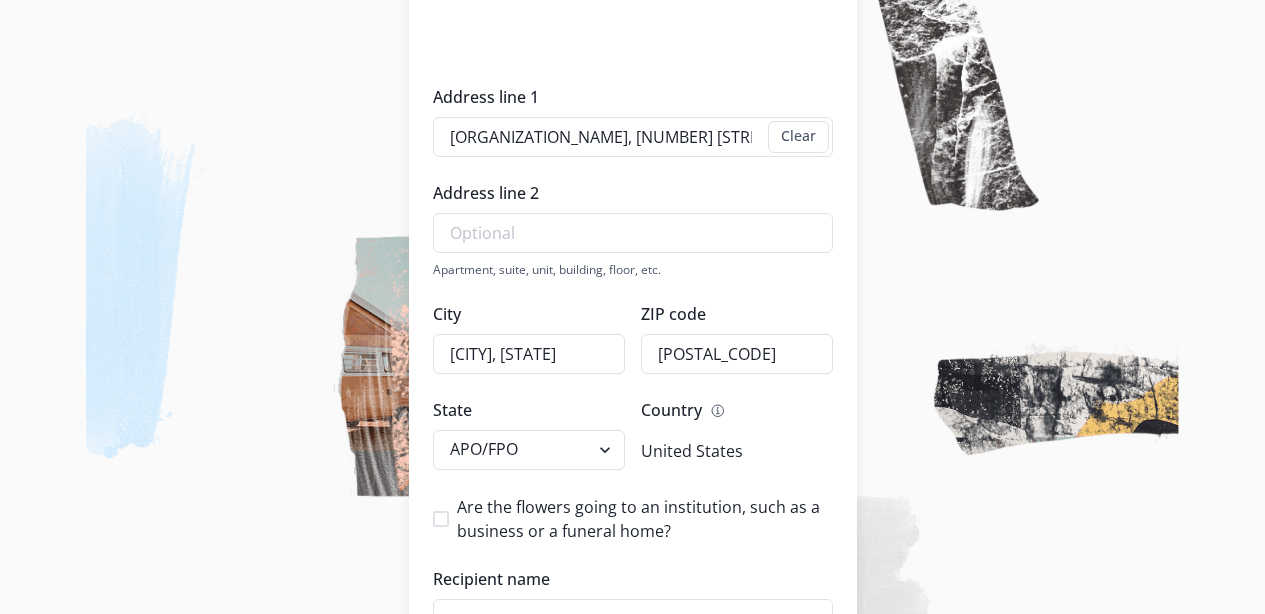 click on "United States" at bounding box center [692, 451] 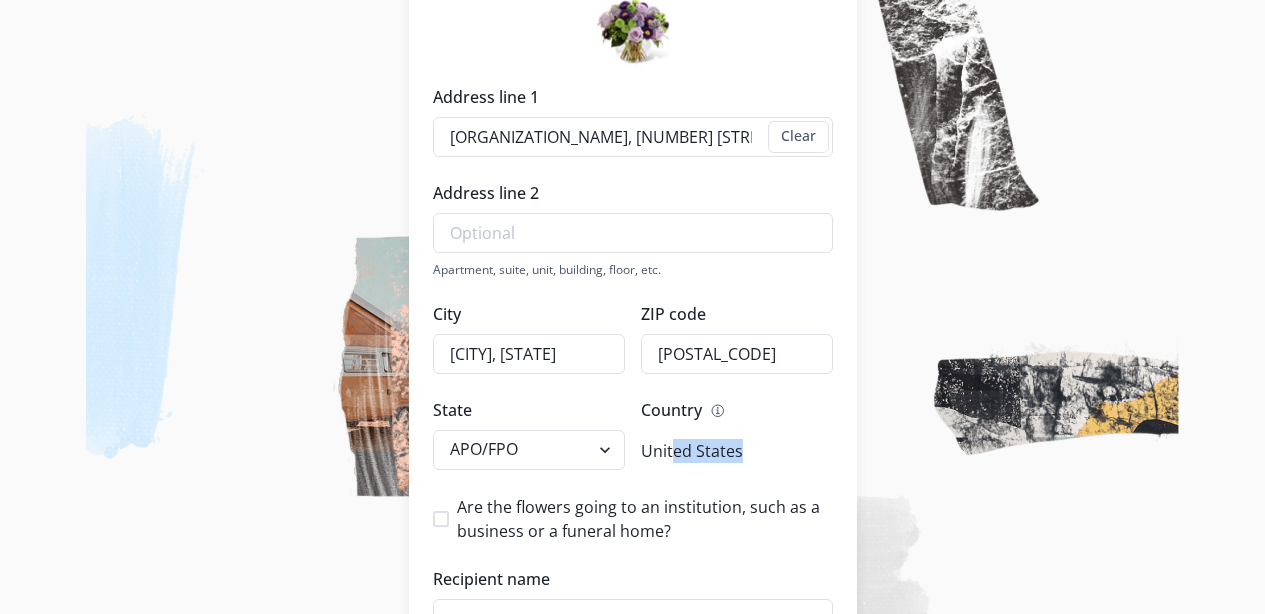 drag, startPoint x: 745, startPoint y: 457, endPoint x: 680, endPoint y: 454, distance: 65.06919 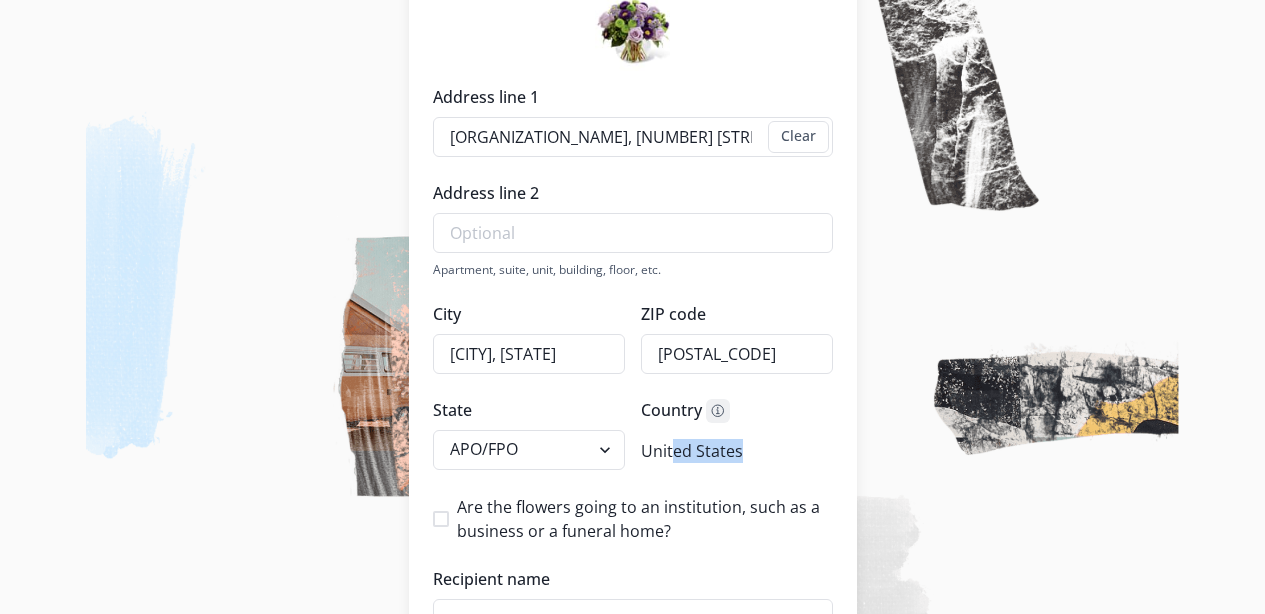 click on "Information" at bounding box center [718, 411] 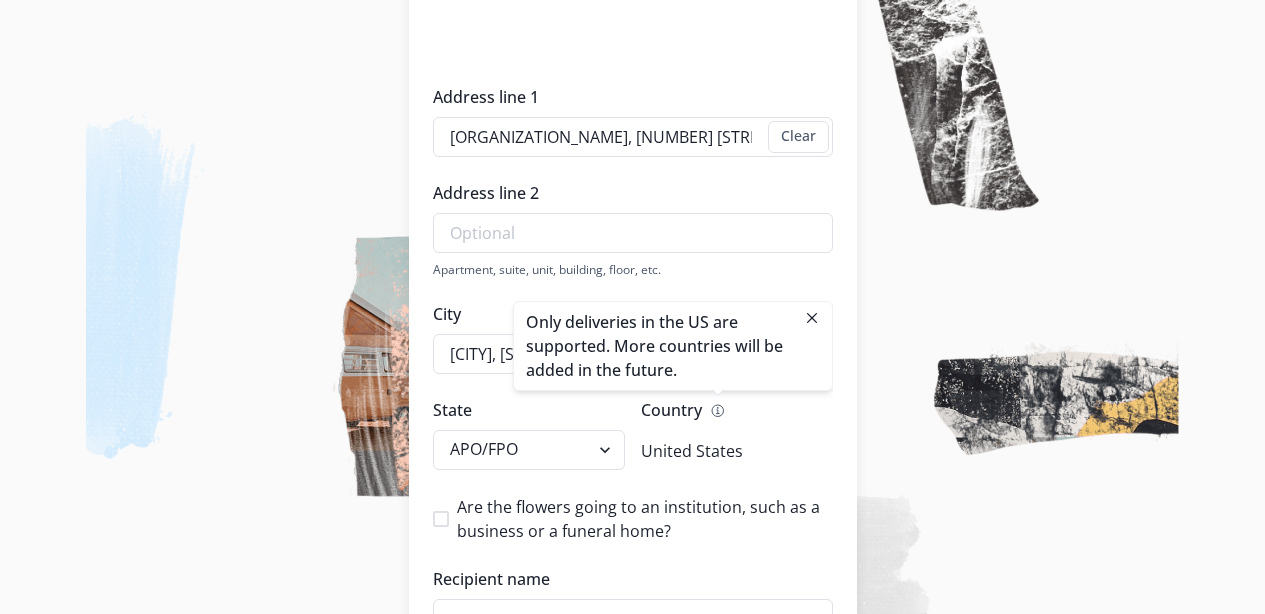 click on "Country Information Only deliveries in the [COUNTRY] are supported. More countries will be added in the future. [COUNTRY]" at bounding box center [737, 435] 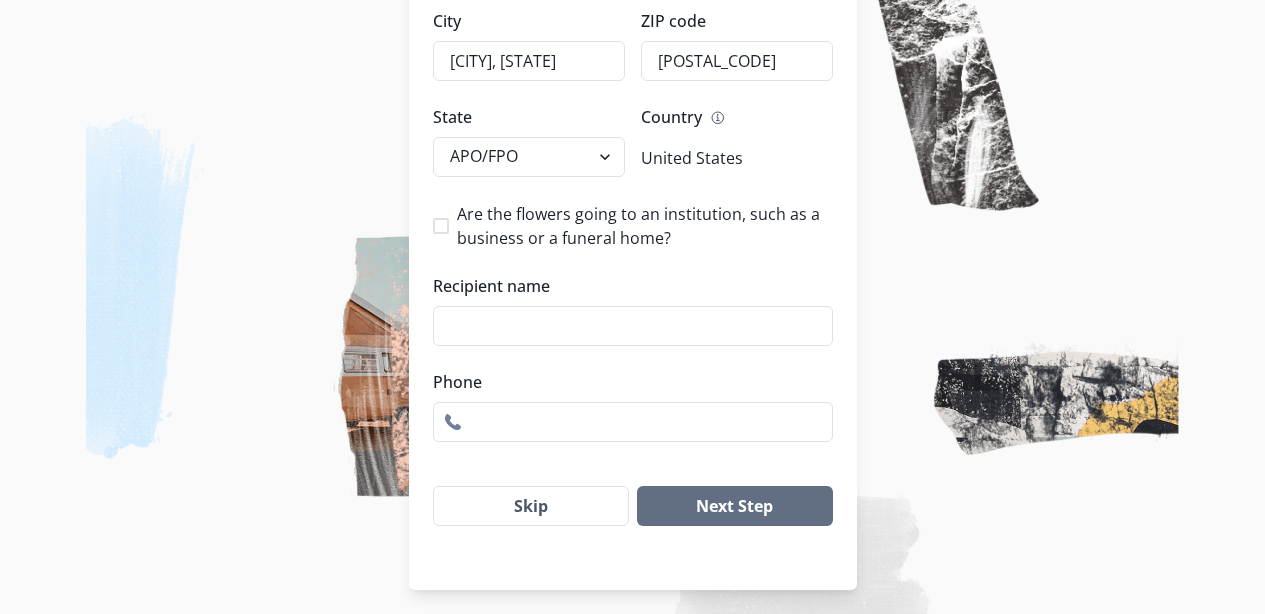 scroll, scrollTop: 641, scrollLeft: 0, axis: vertical 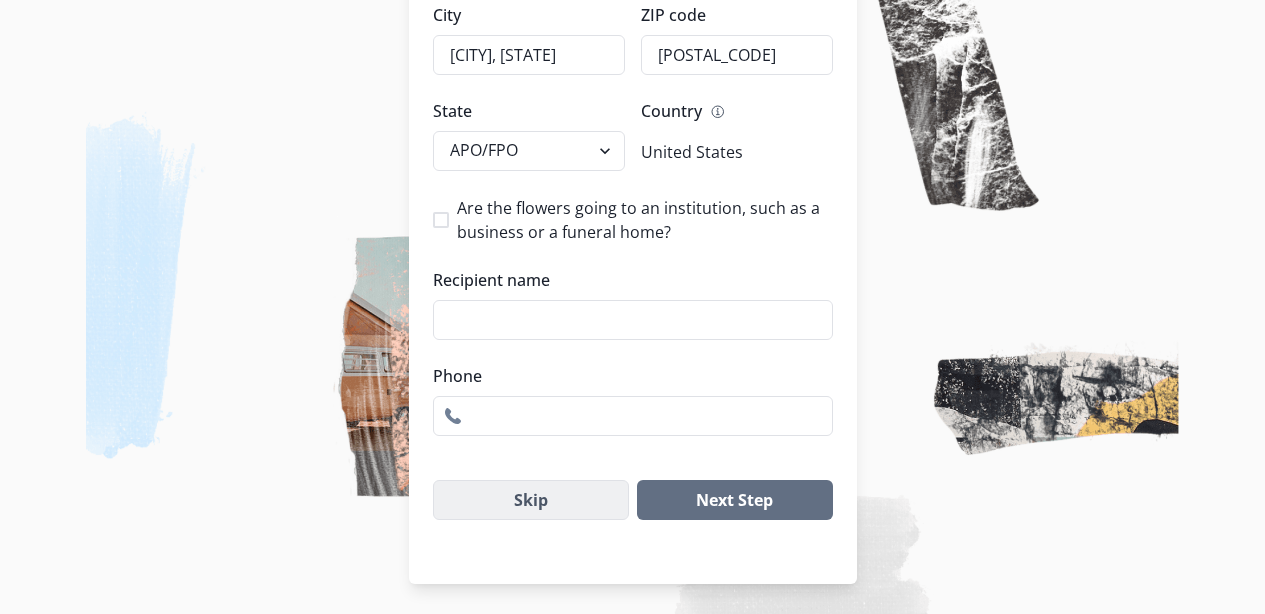 click on "Skip" at bounding box center [531, 500] 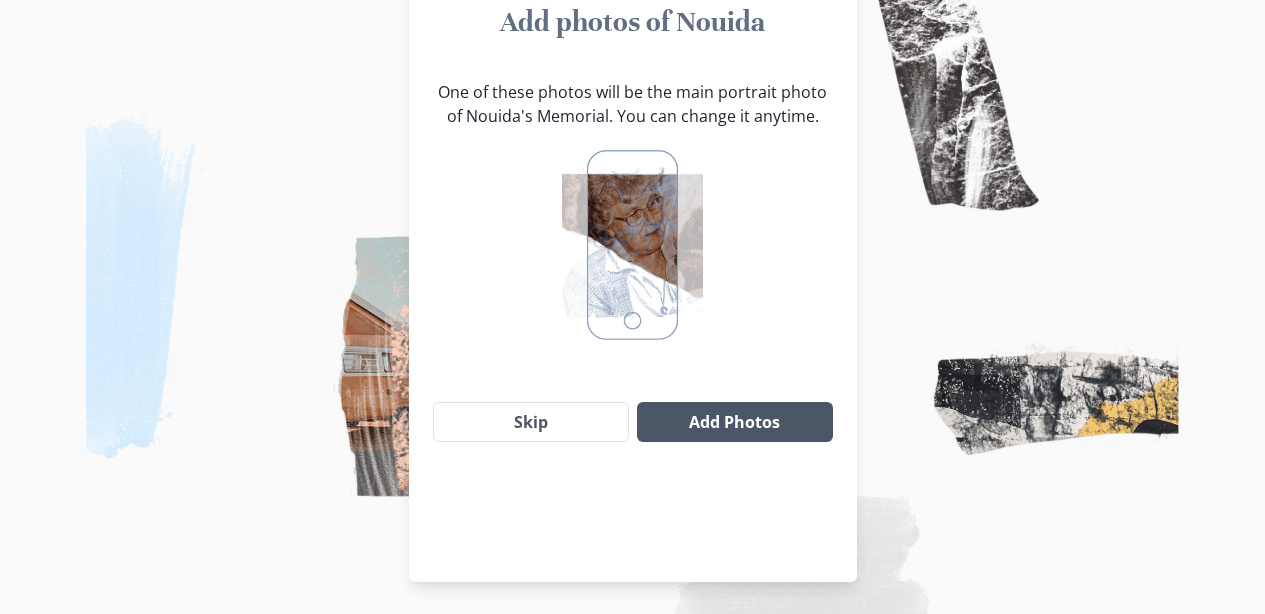 click on "Add Photos" at bounding box center [734, 422] 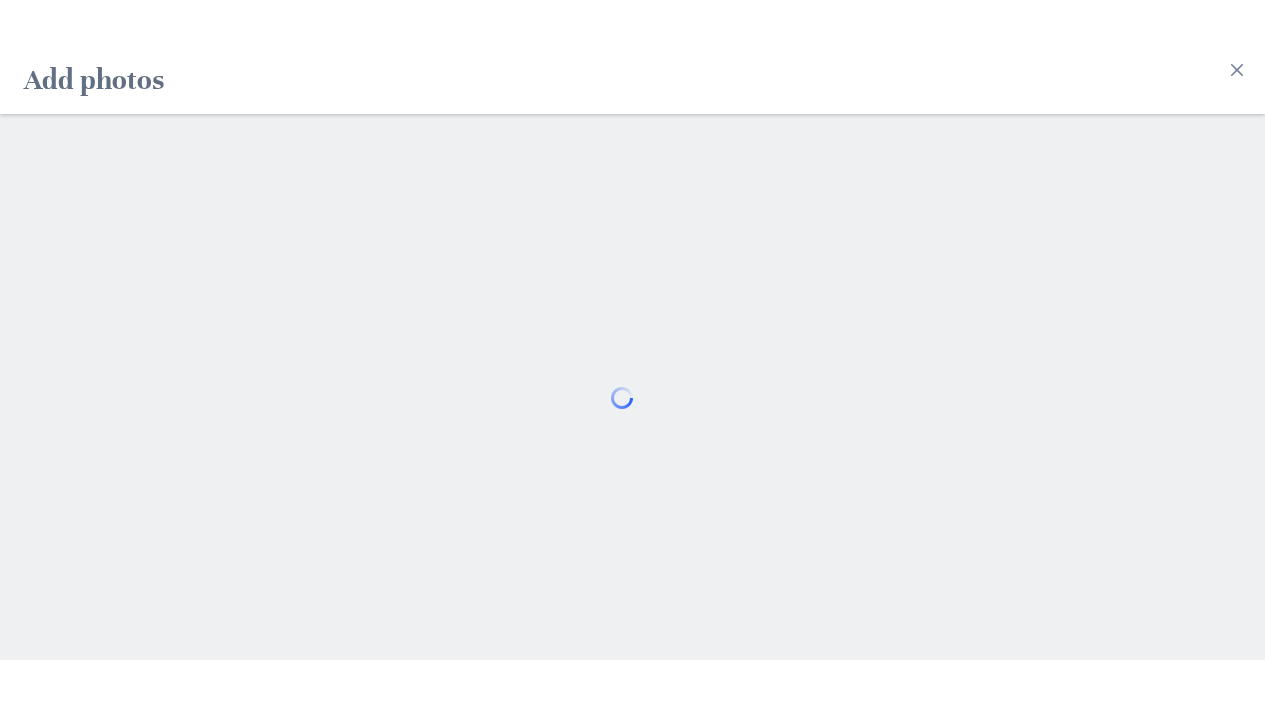 scroll, scrollTop: 127, scrollLeft: 0, axis: vertical 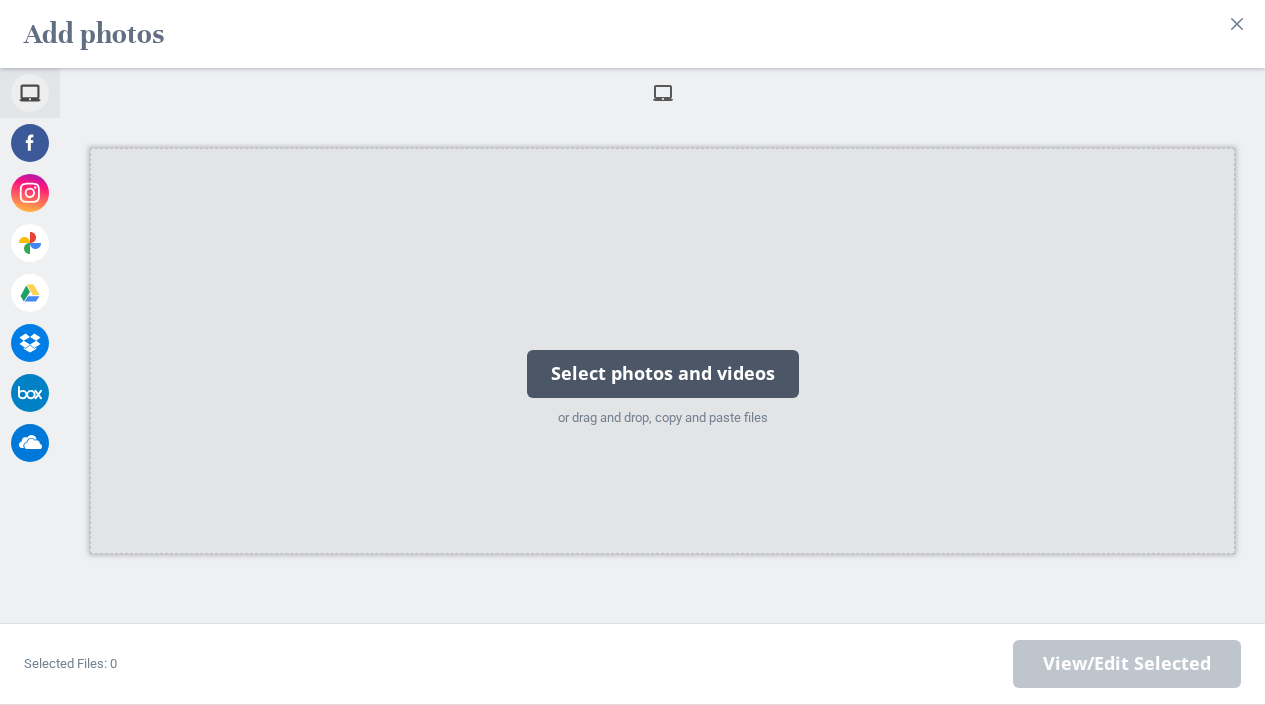 click on "Select photos and videos" at bounding box center (663, 374) 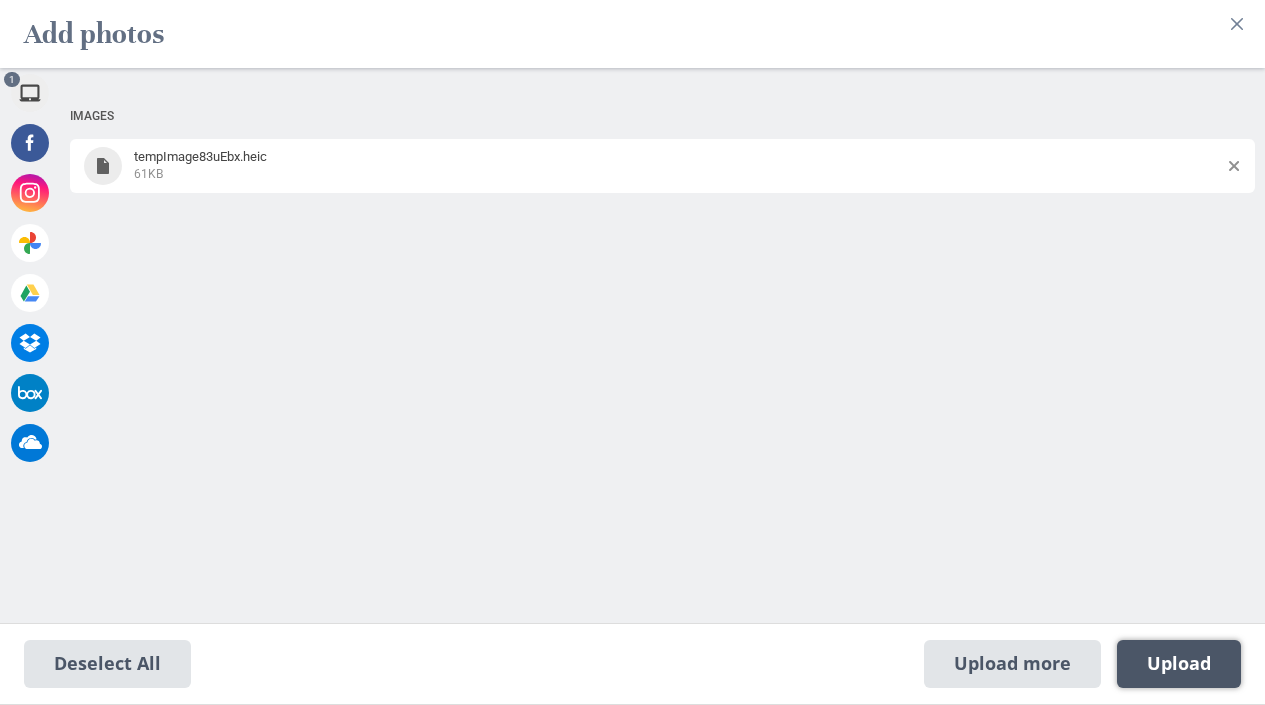 click on "Upload
1" at bounding box center (1179, 664) 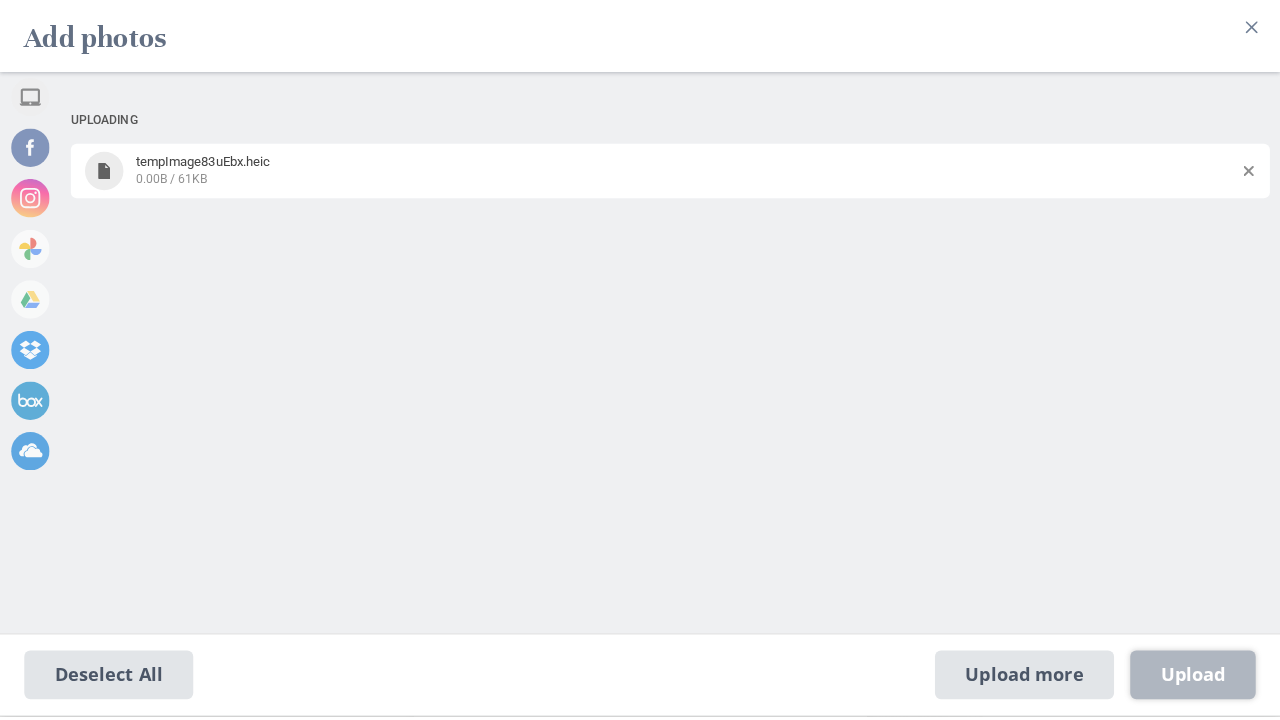 scroll, scrollTop: 0, scrollLeft: 0, axis: both 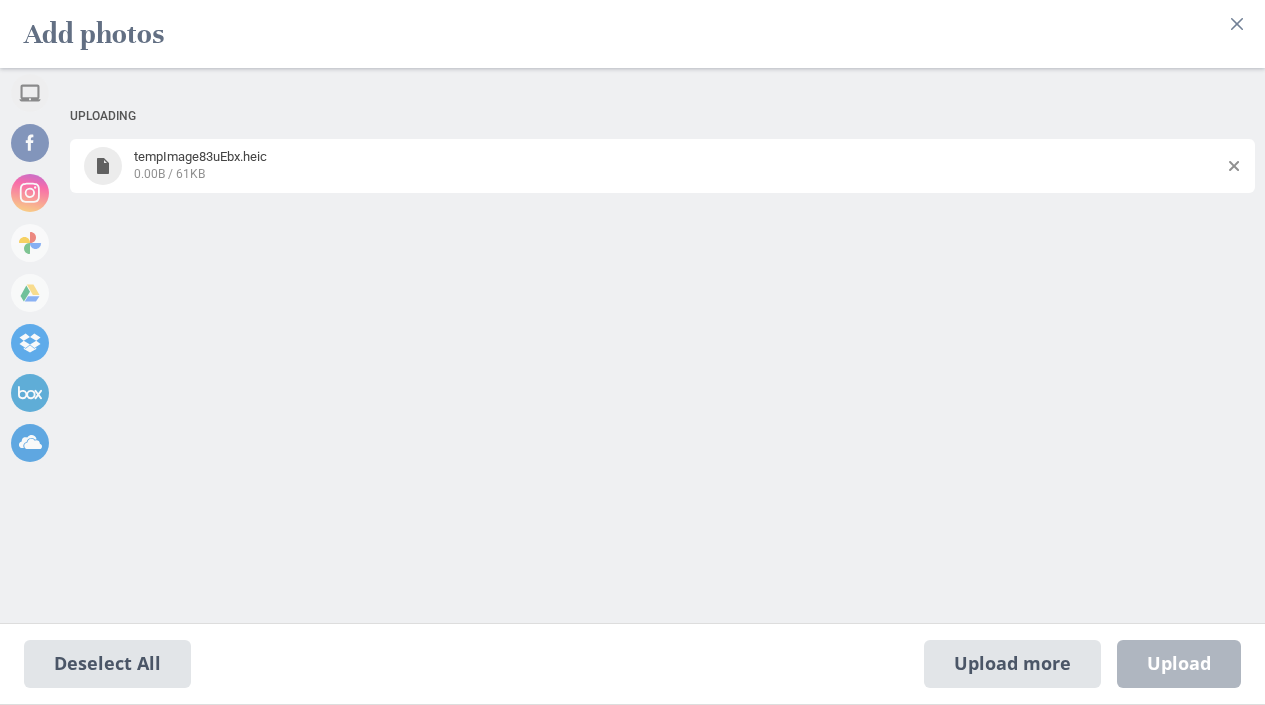 click on "tempImage83uEbx.heic
0.00B /
61KB" at bounding box center [678, 165] 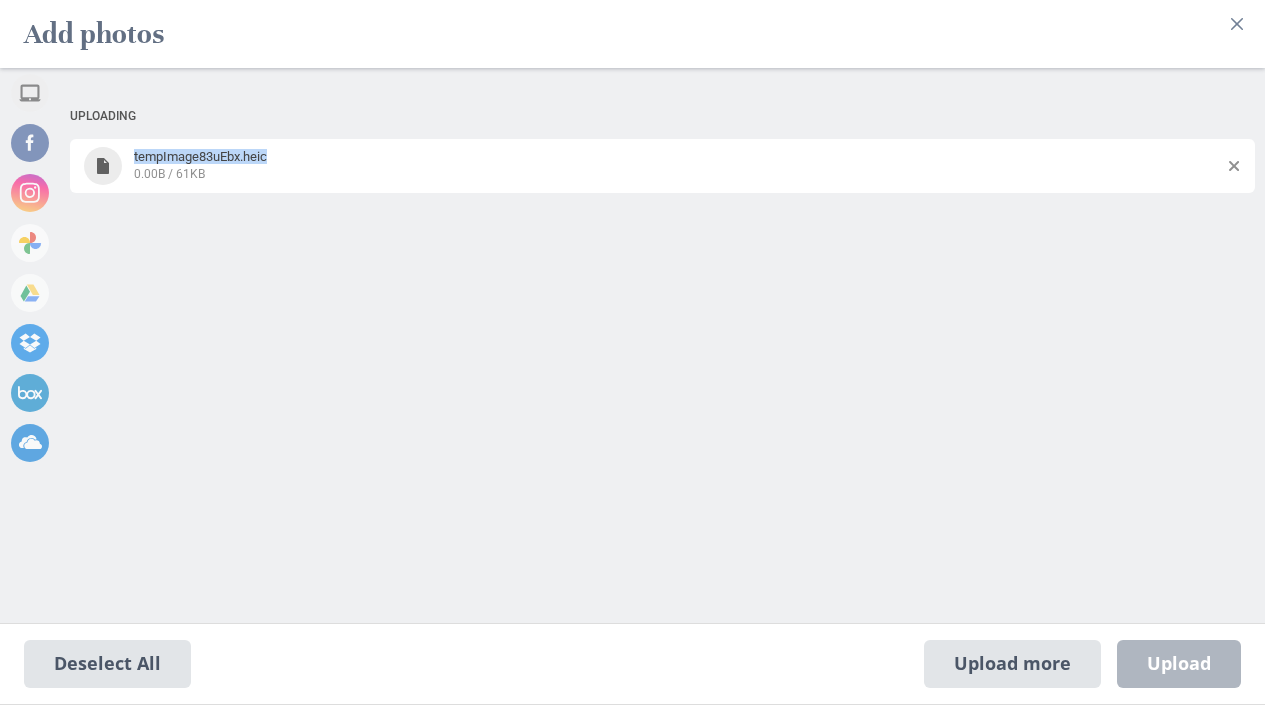 click on "tempImage83uEbx.heic" at bounding box center [200, 156] 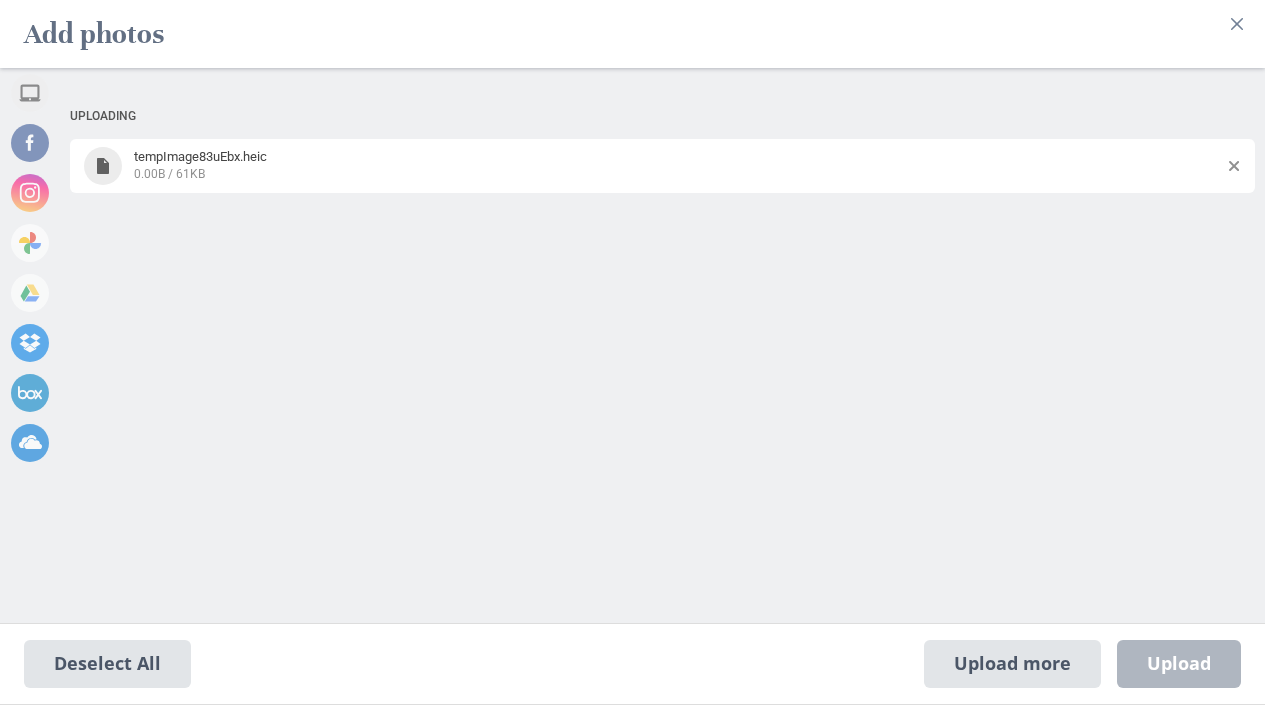 click on "0.00B /
61KB" at bounding box center (678, 173) 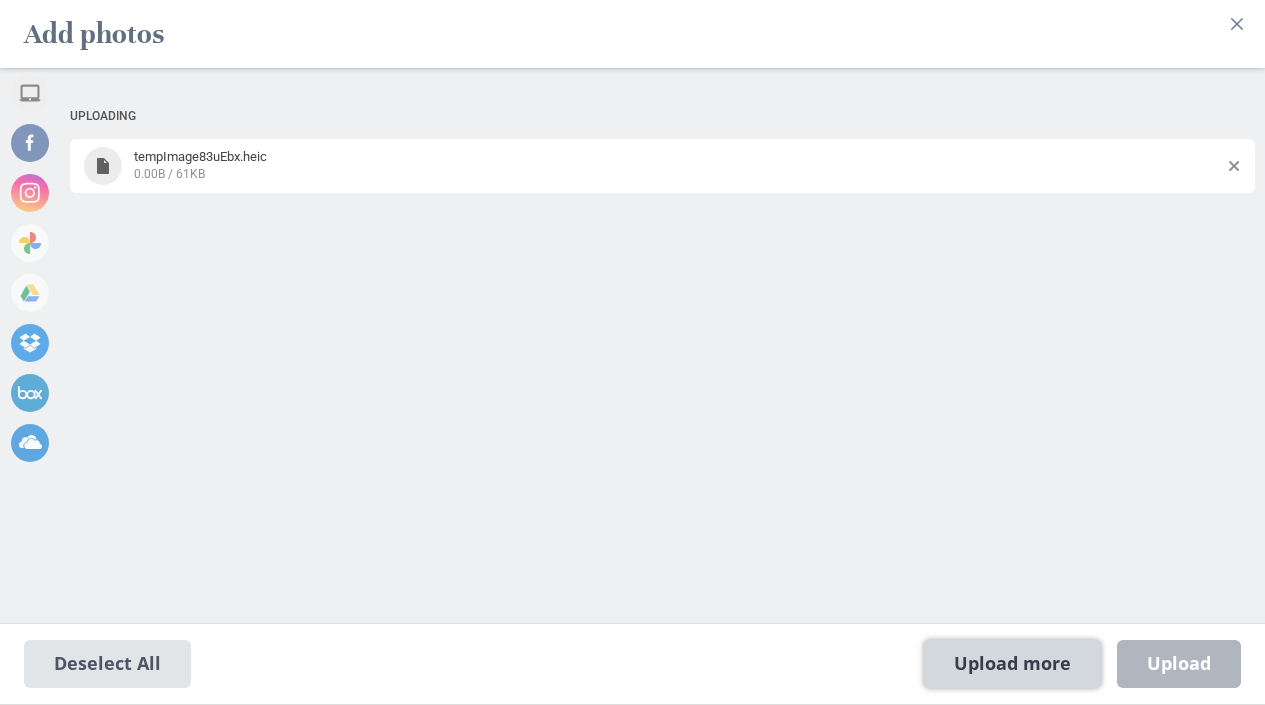 click on "Upload more" at bounding box center [1012, 664] 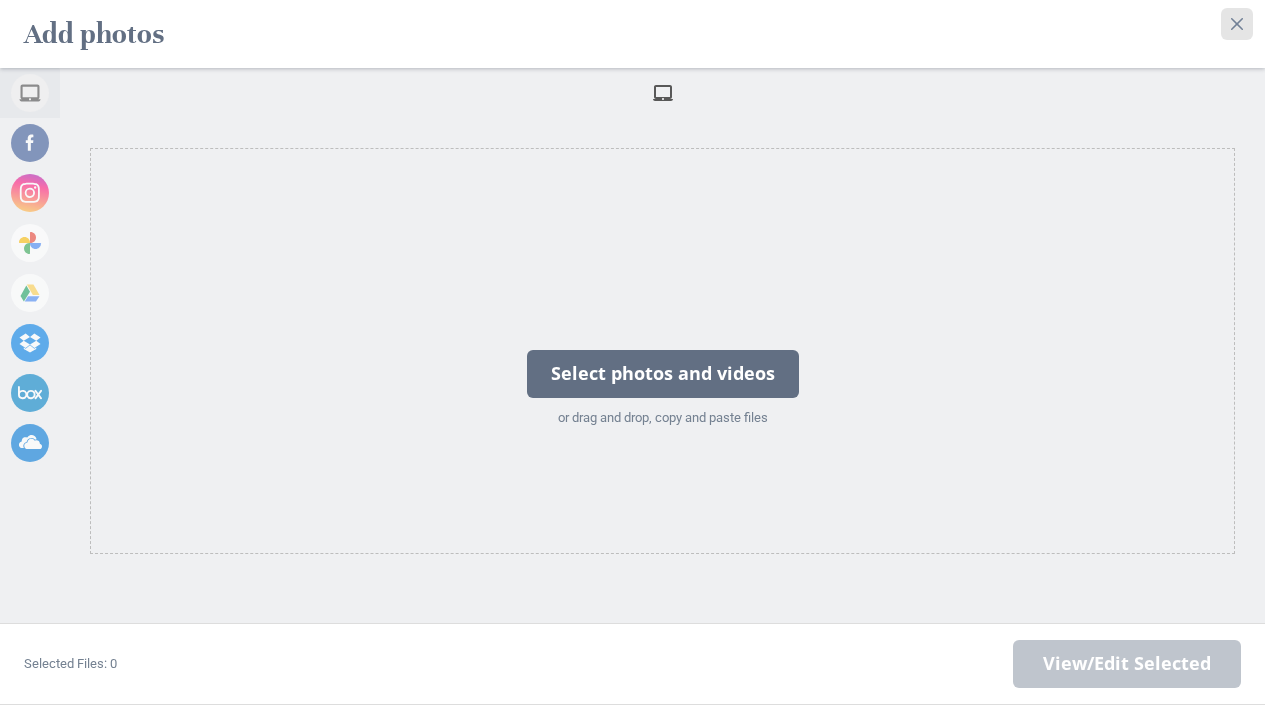 click at bounding box center (1237, 24) 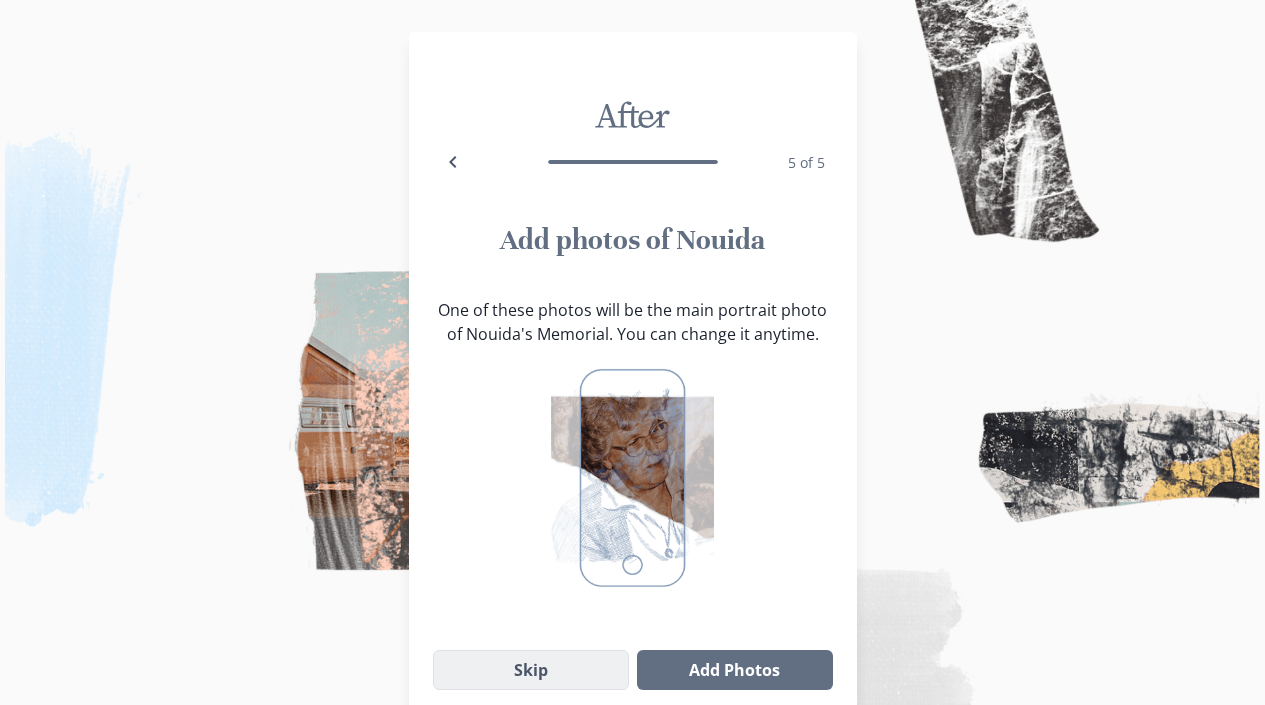 click on "Skip" at bounding box center [531, 670] 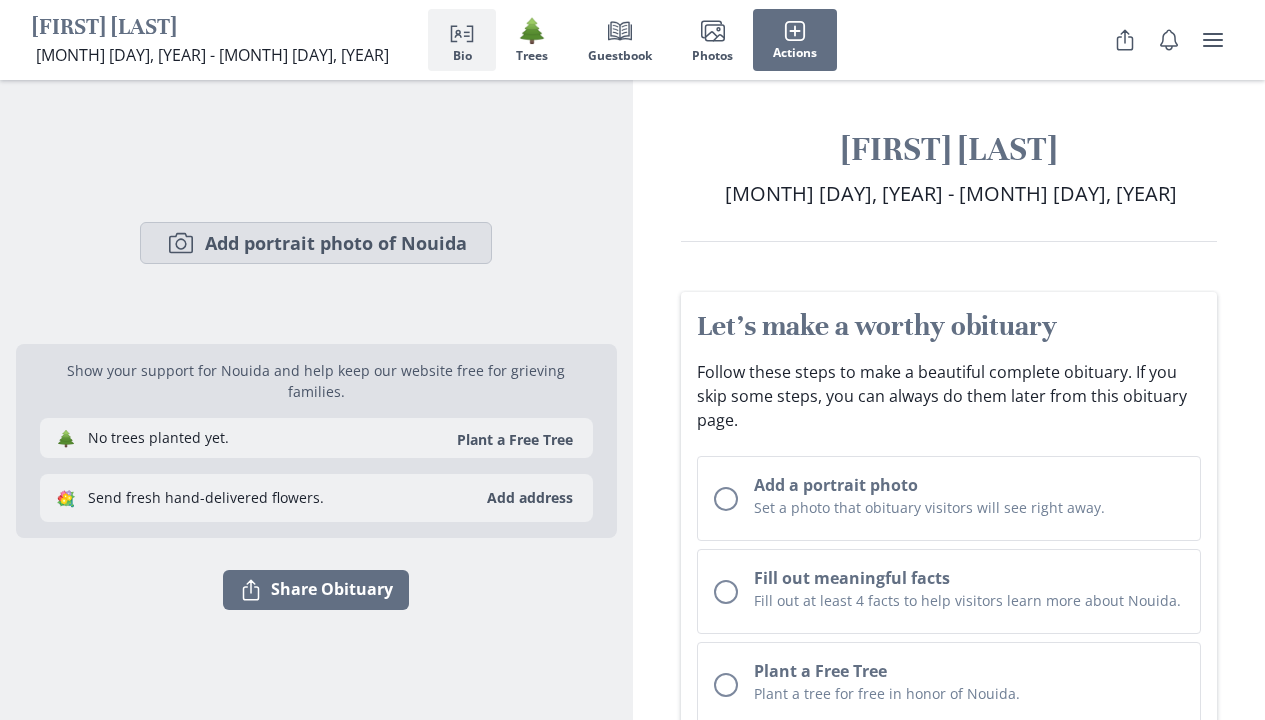 click on "Camera Add portrait photo of Nouida" at bounding box center (316, 243) 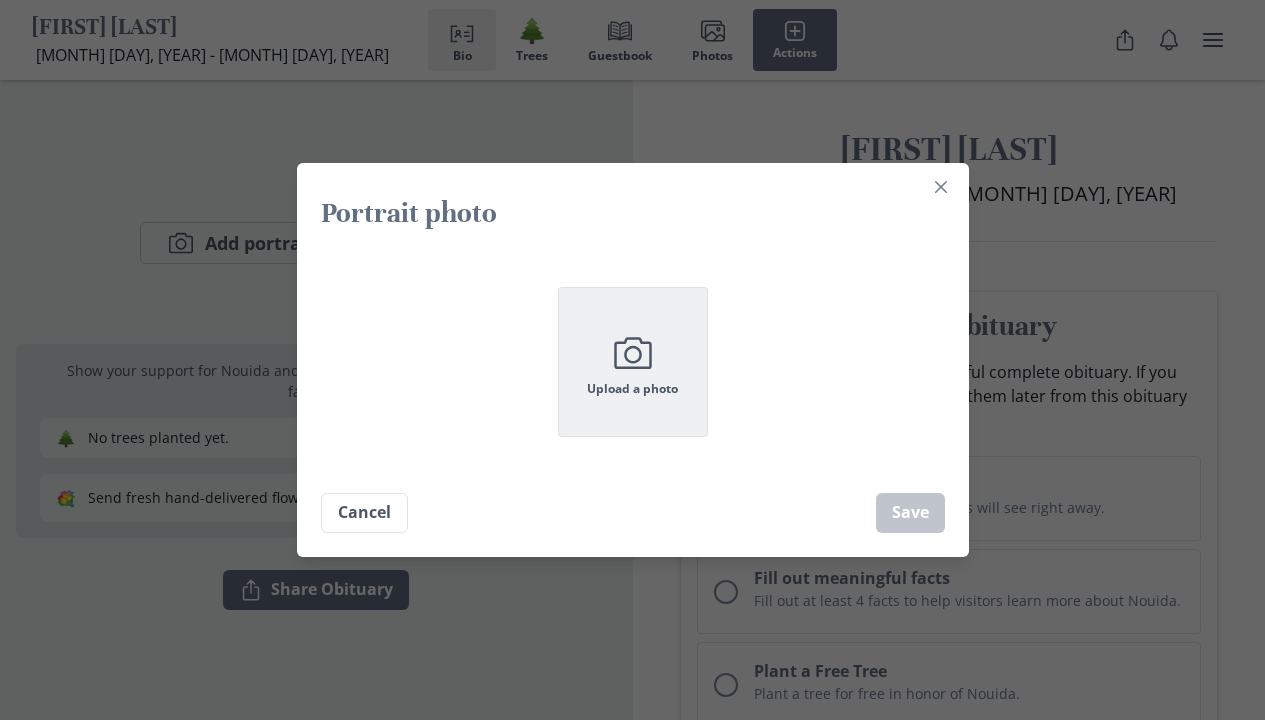 click at bounding box center (632, 352) 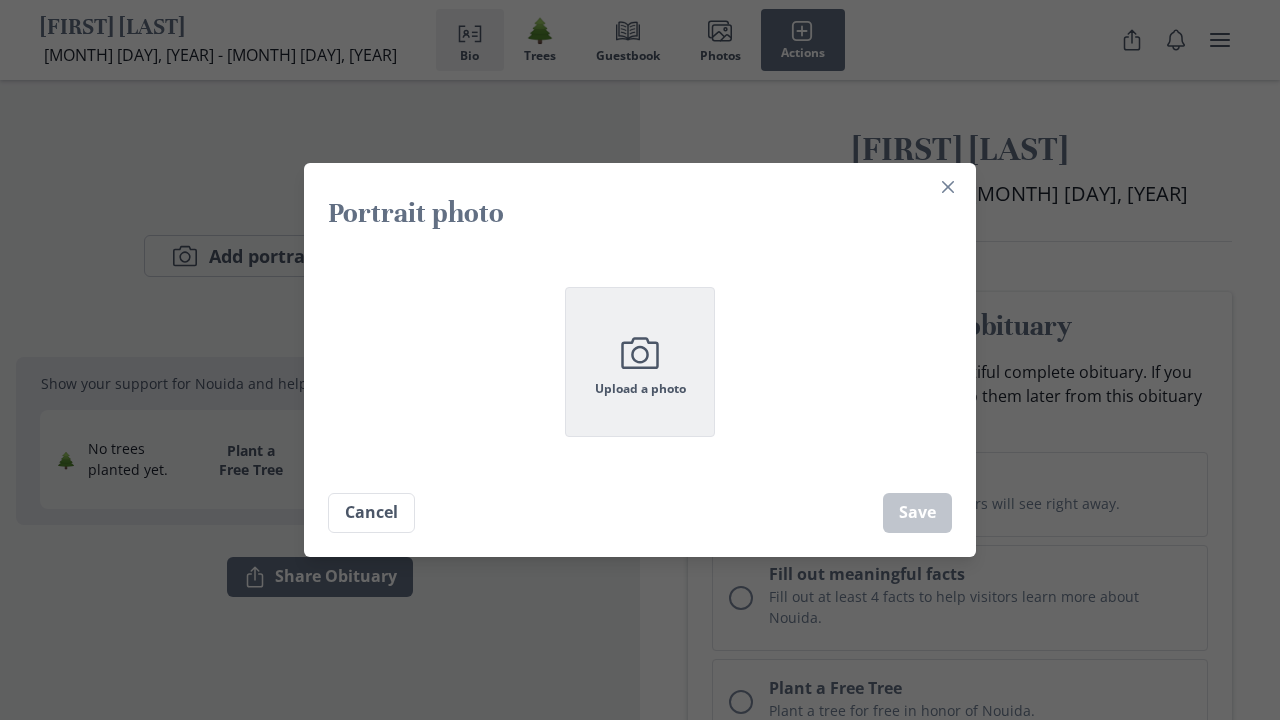 click on "Camera" at bounding box center (640, 353) 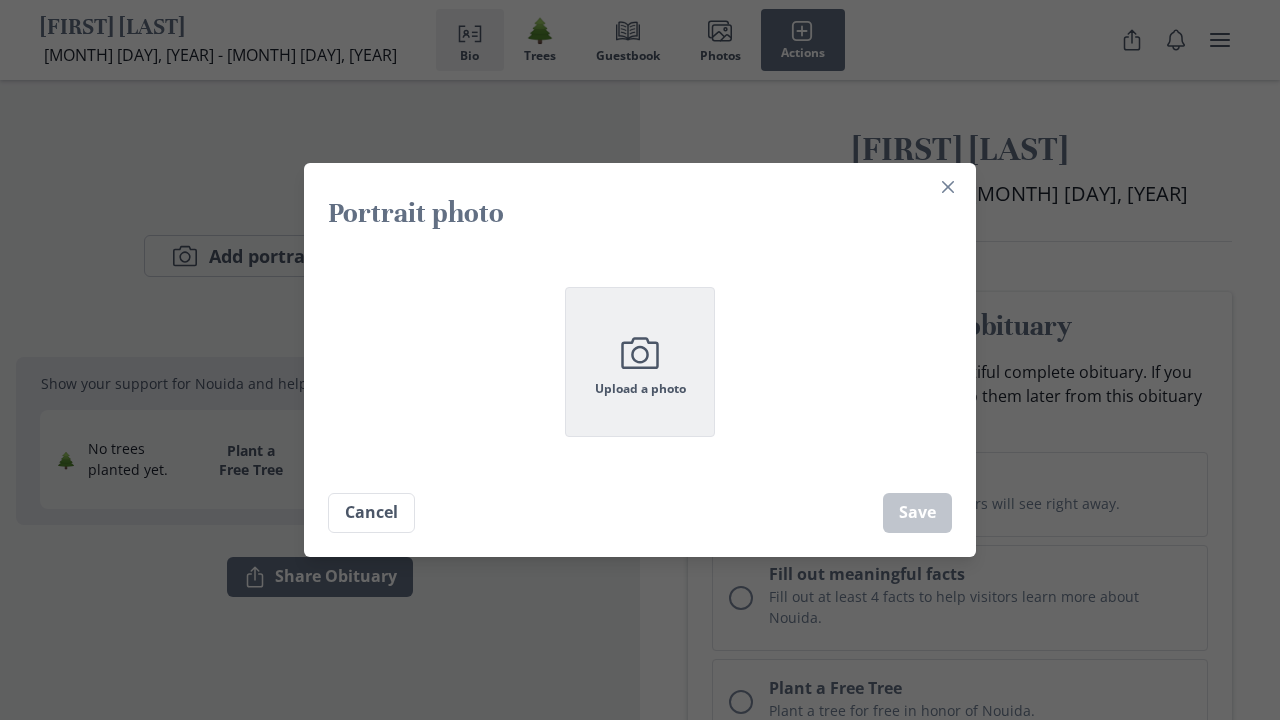 click on "Upload a photo" at bounding box center [640, 389] 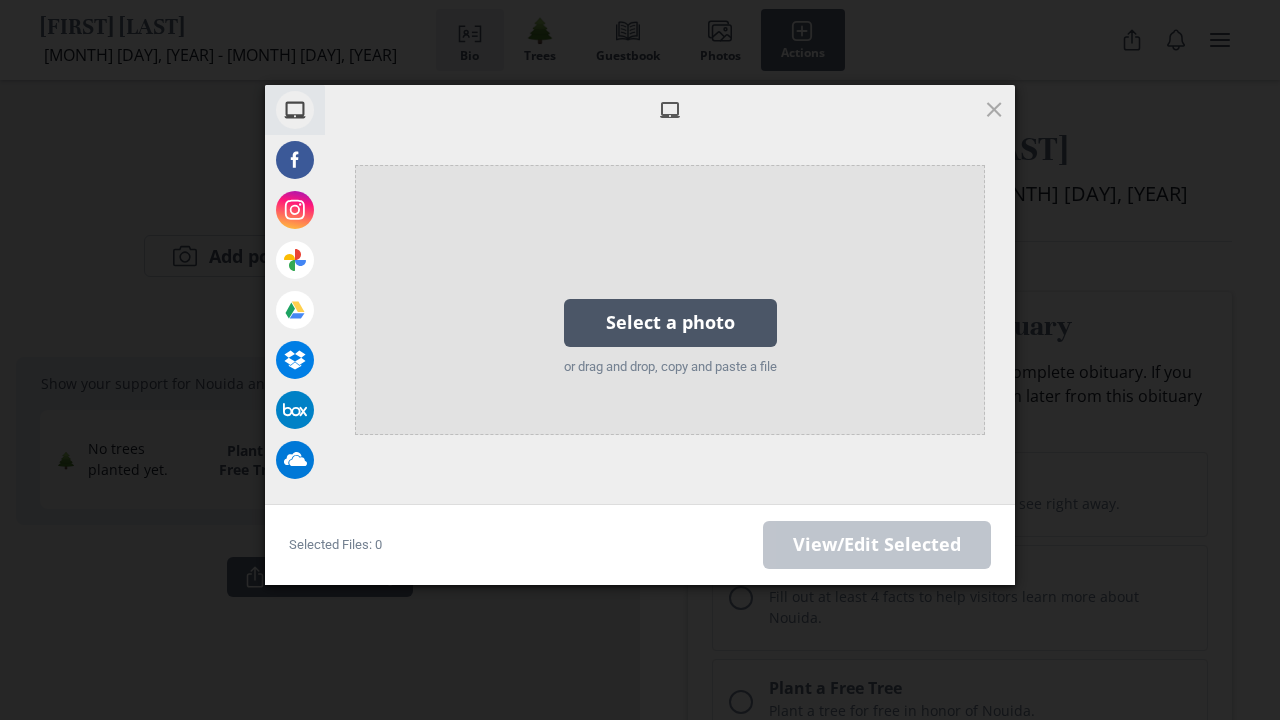 click on "Select a photo" at bounding box center (670, 323) 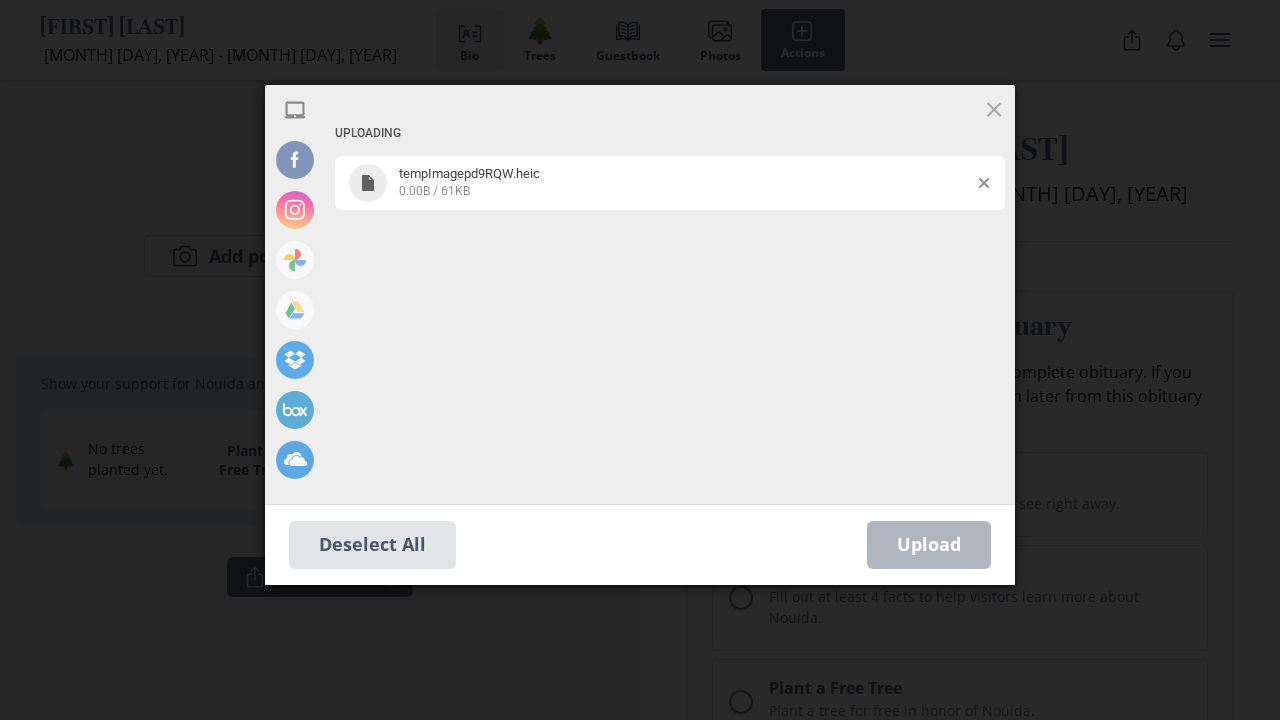 click on "tempImagepd9RQW.heic" at bounding box center (469, 173) 